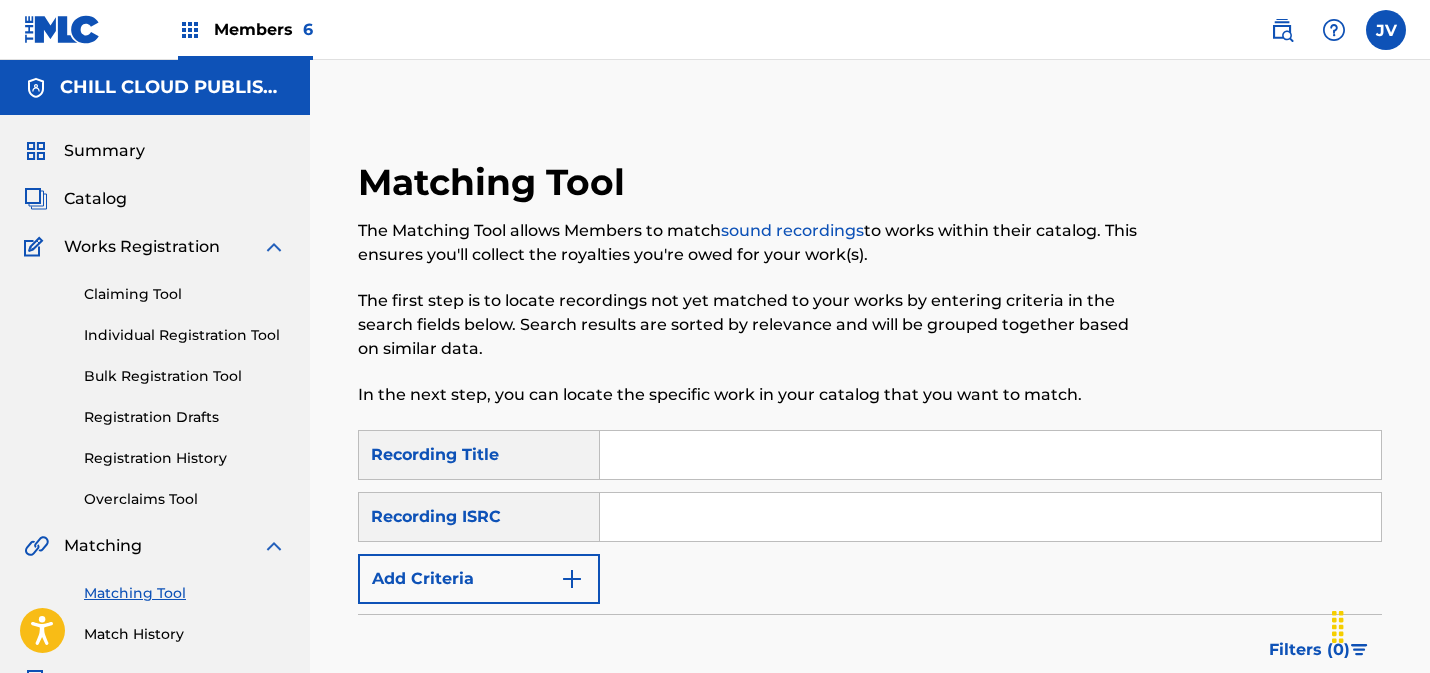 scroll, scrollTop: 230, scrollLeft: 0, axis: vertical 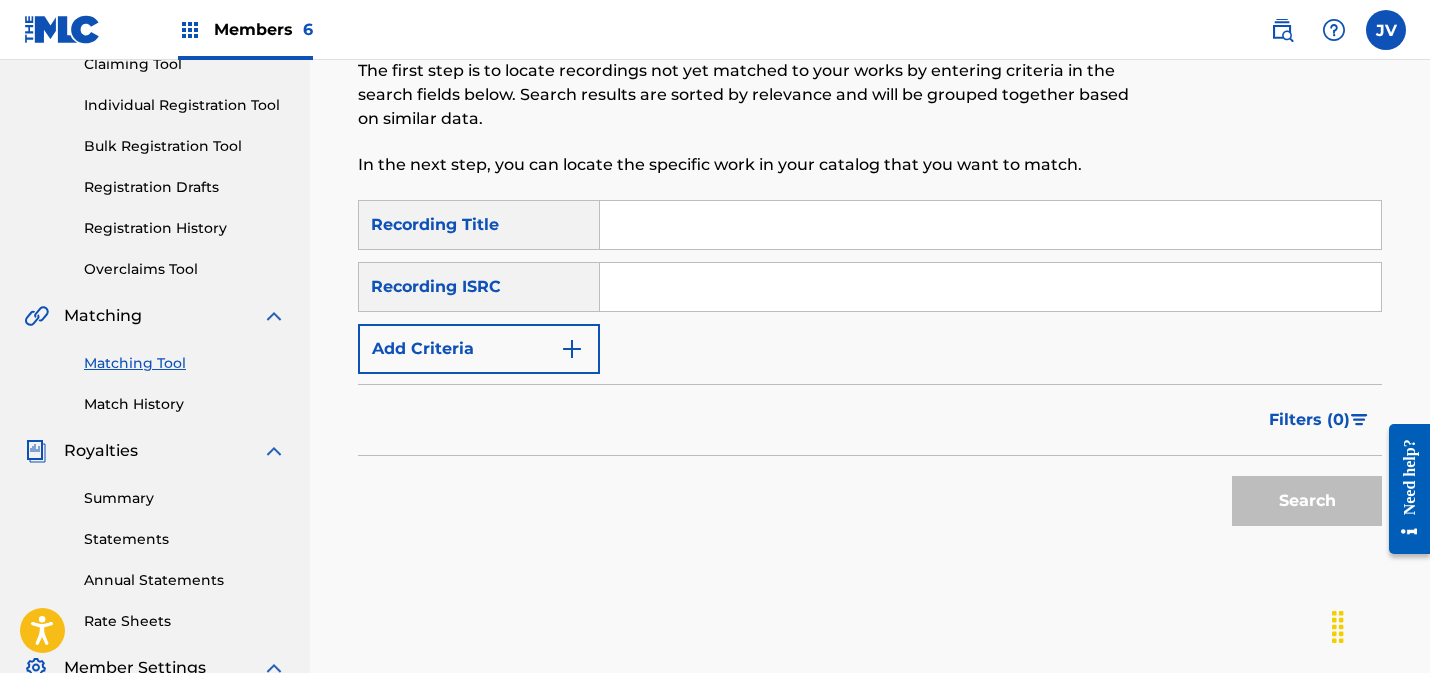 click at bounding box center [990, 287] 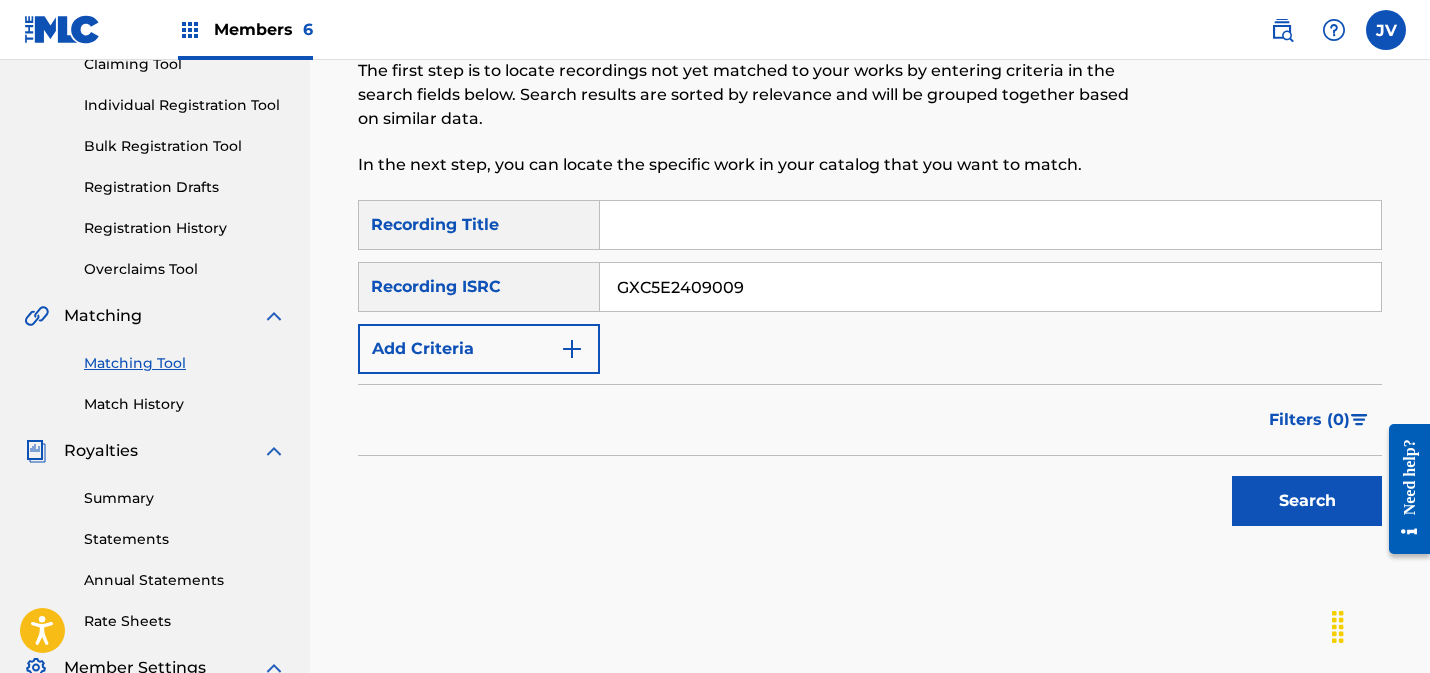 type on "GXC5E2409009" 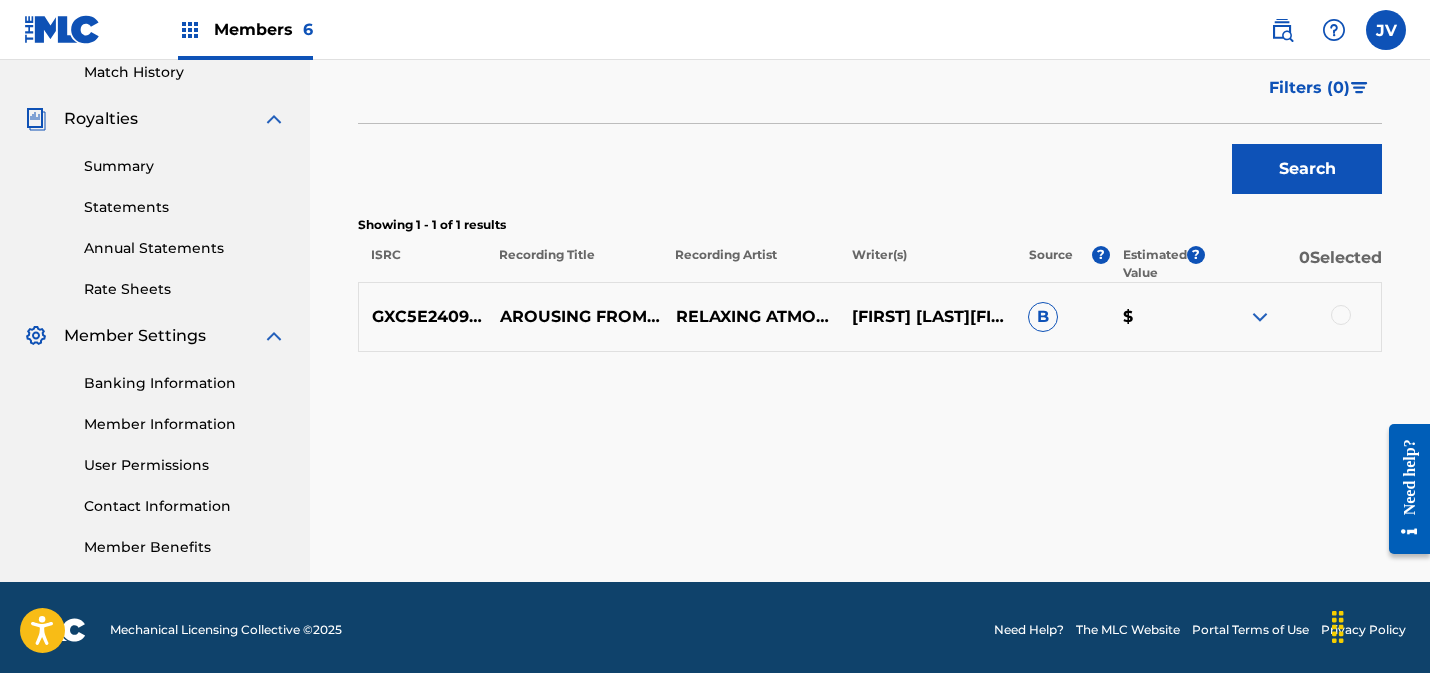 scroll, scrollTop: 567, scrollLeft: 0, axis: vertical 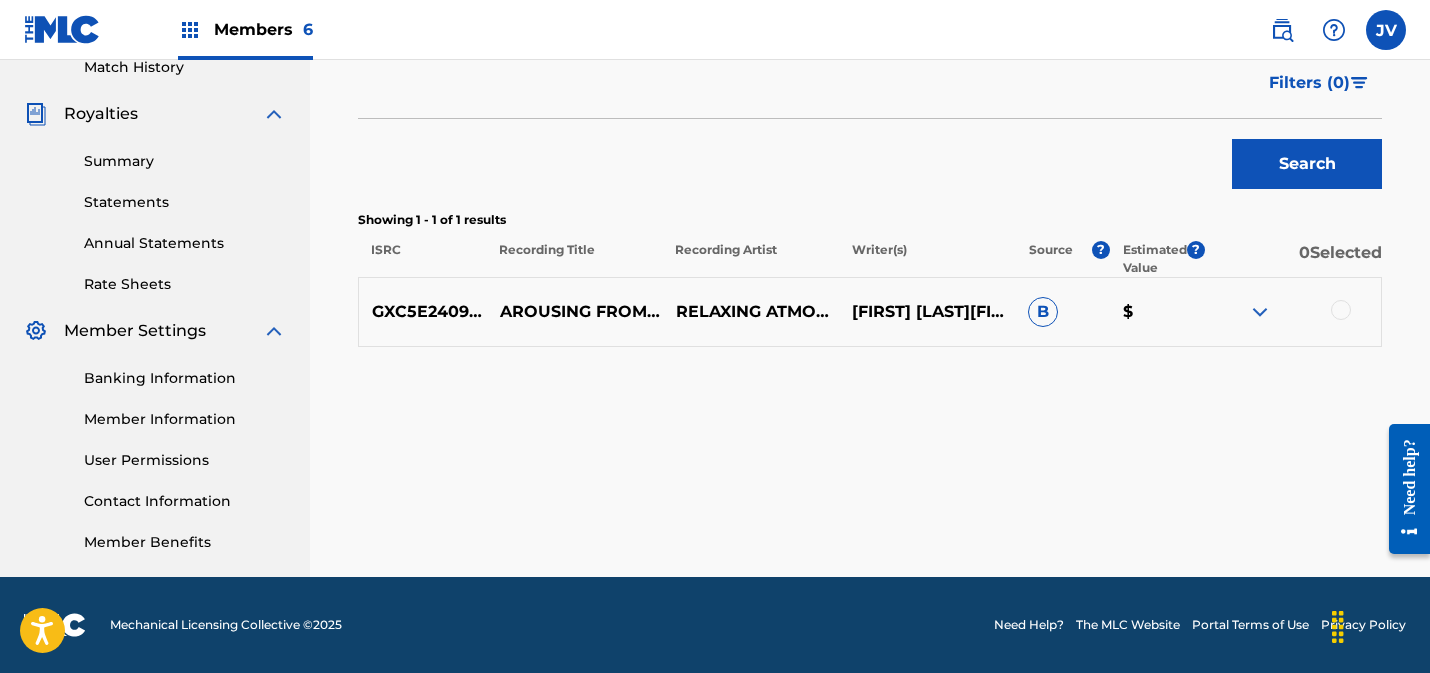 click at bounding box center (1341, 310) 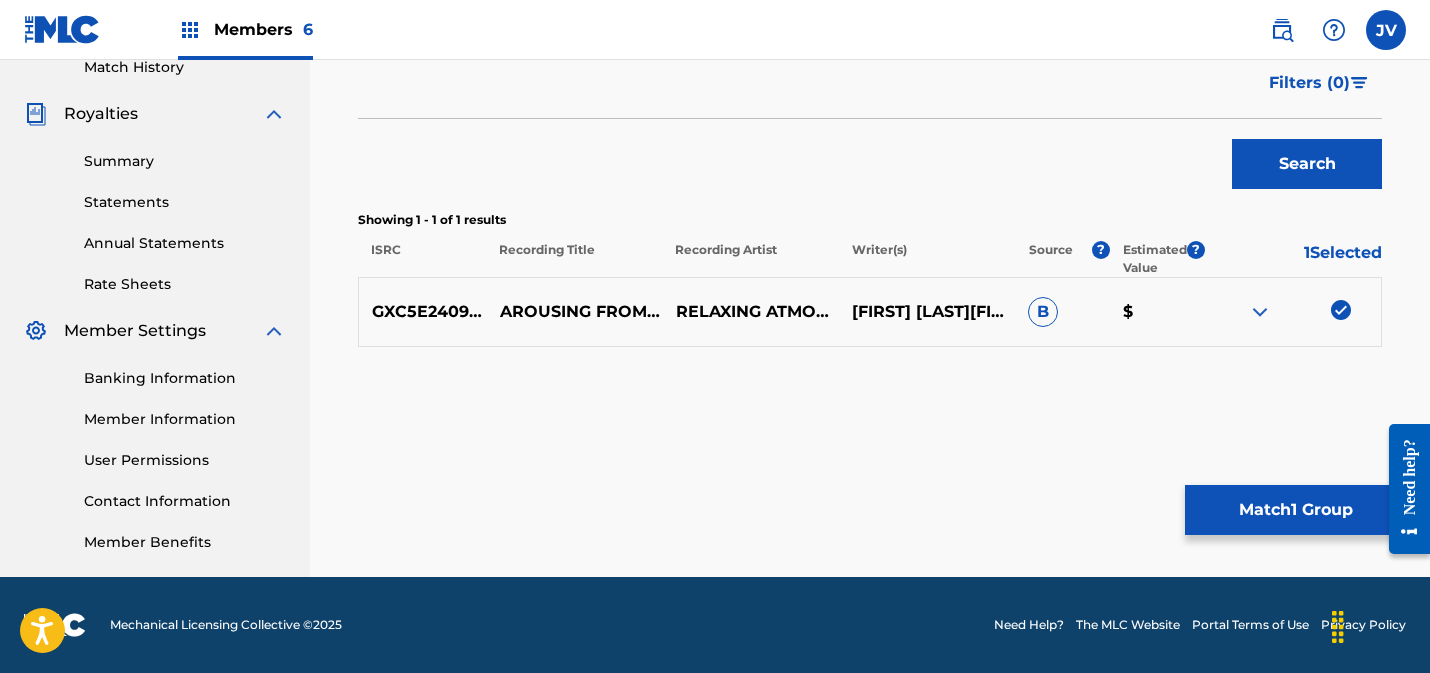 click on "Match  1 Group" at bounding box center (1295, 510) 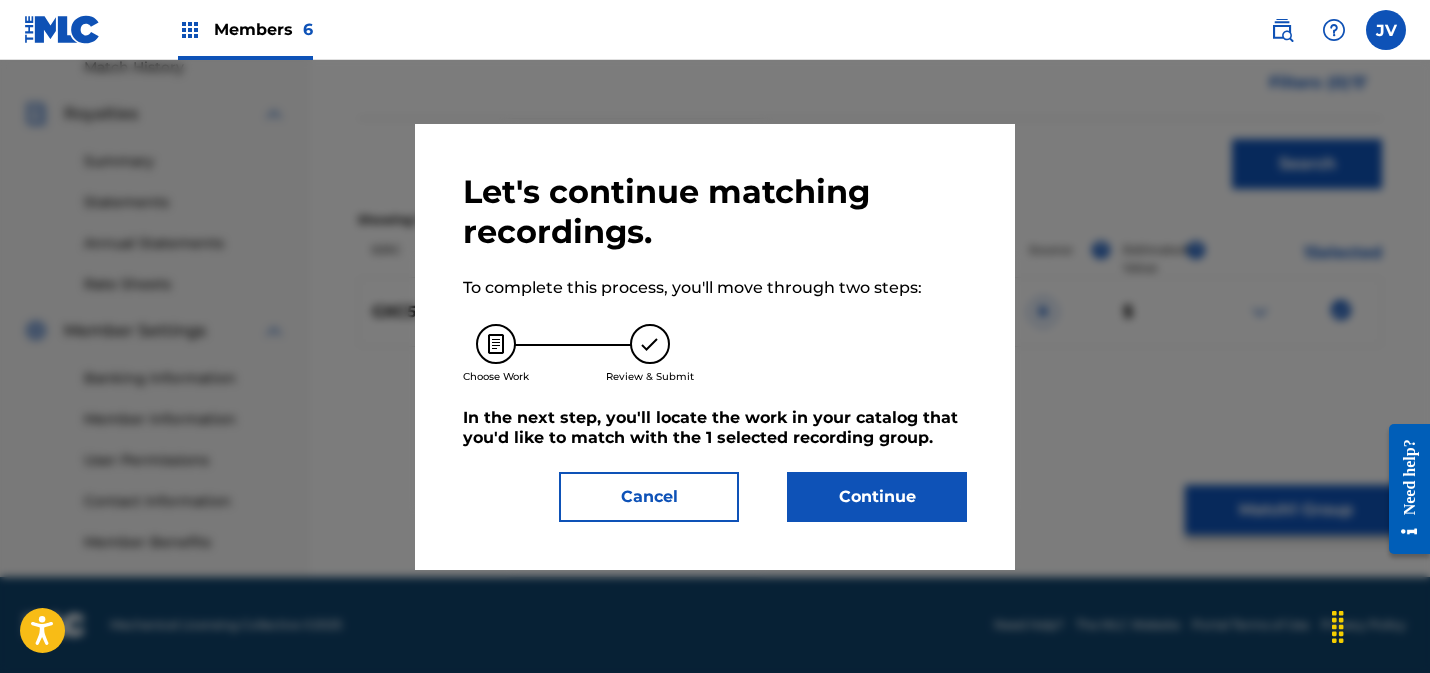 click on "Continue" at bounding box center [877, 497] 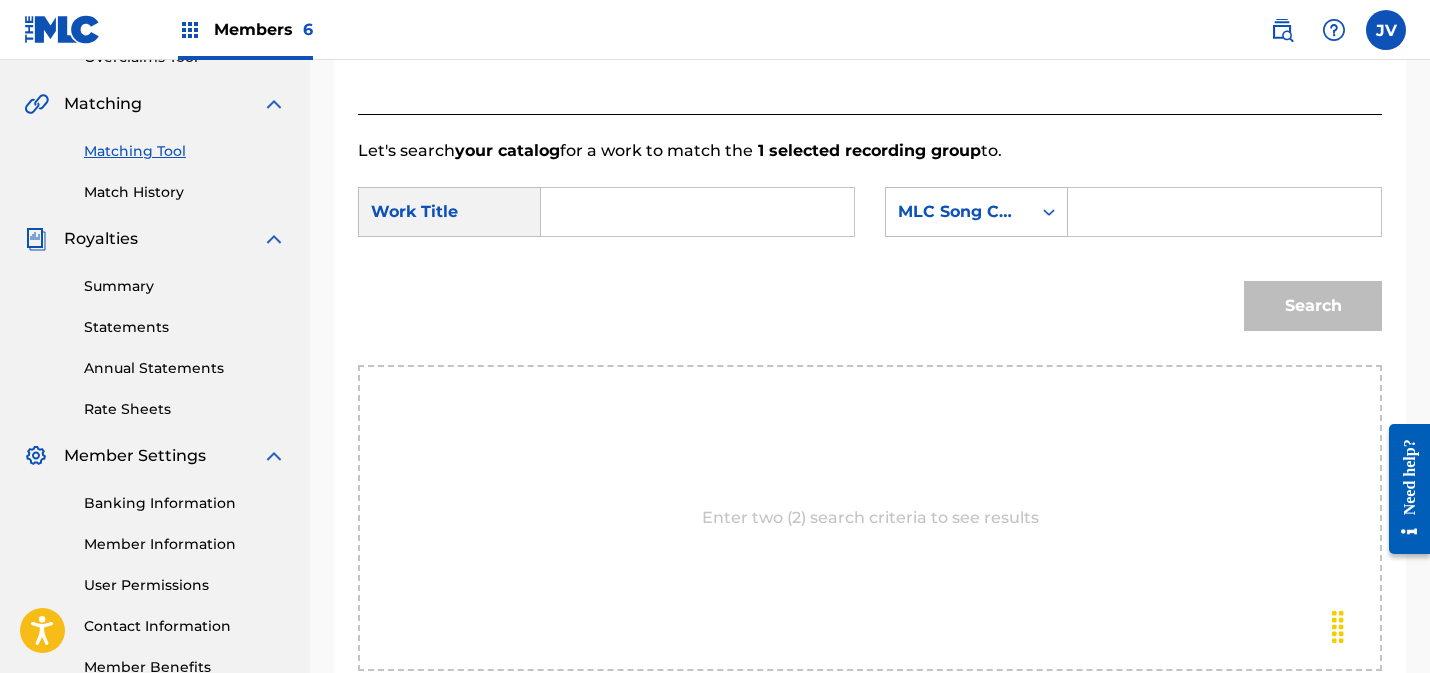 scroll, scrollTop: 440, scrollLeft: 0, axis: vertical 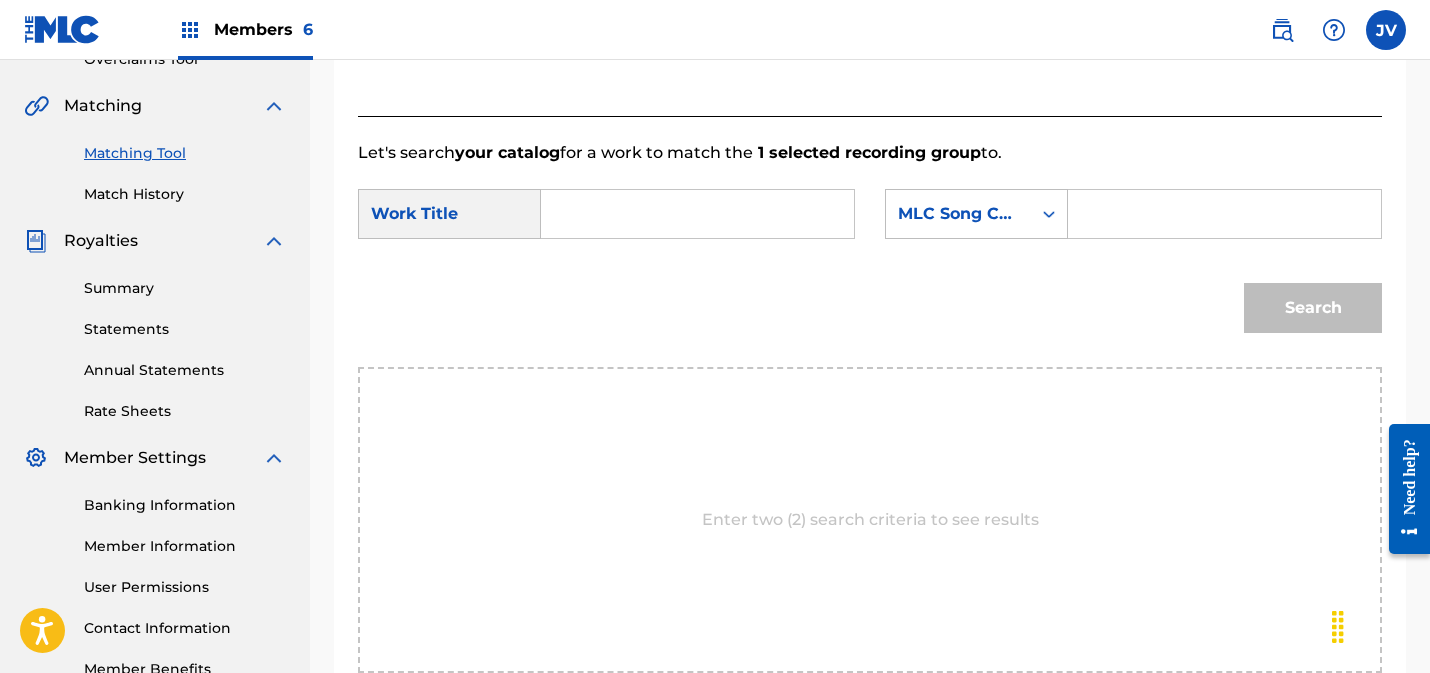 click at bounding box center [697, 214] 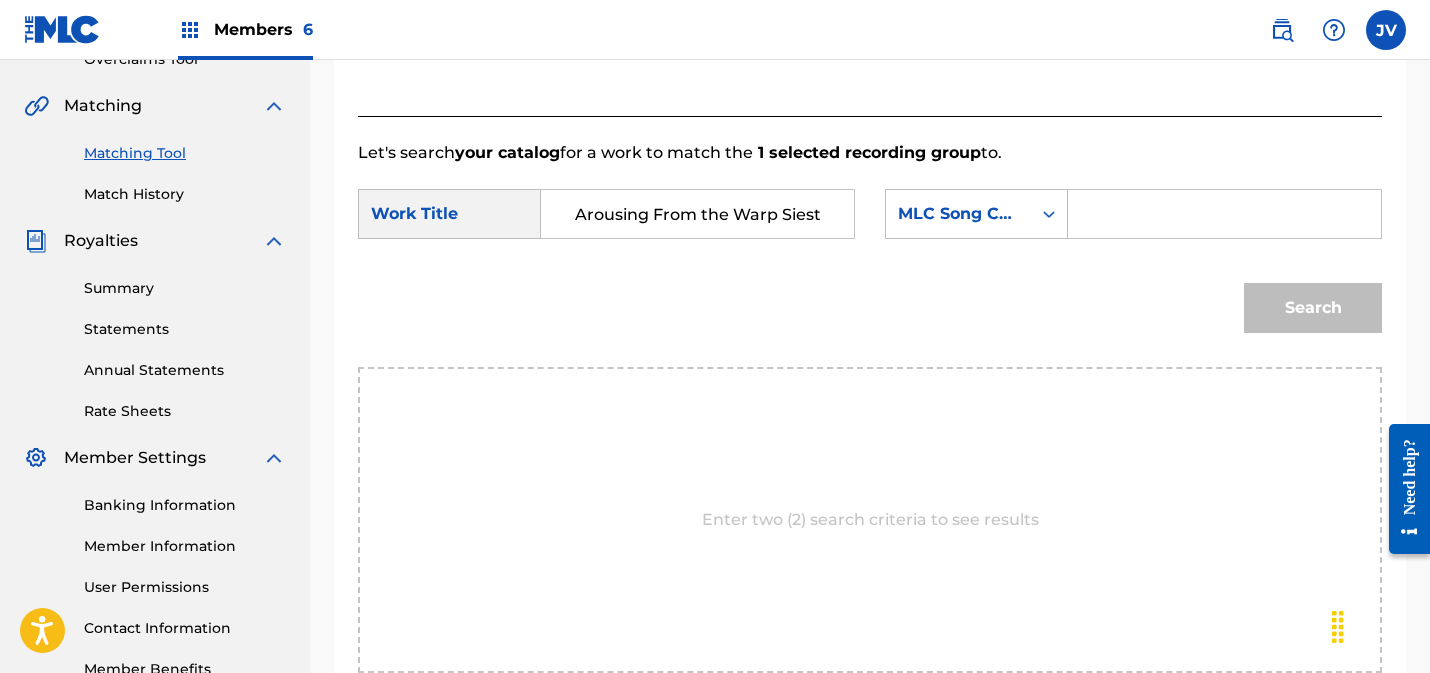 scroll, scrollTop: 0, scrollLeft: 9, axis: horizontal 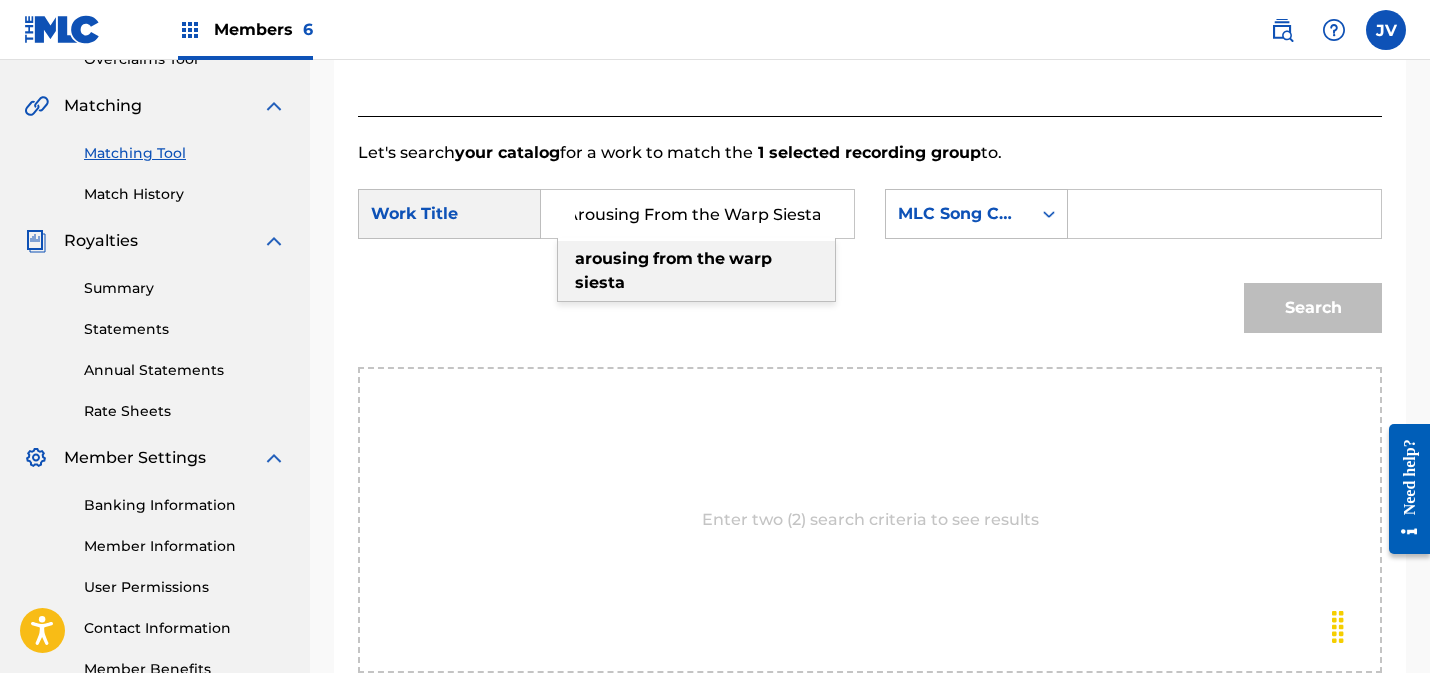 click on "from" at bounding box center [673, 258] 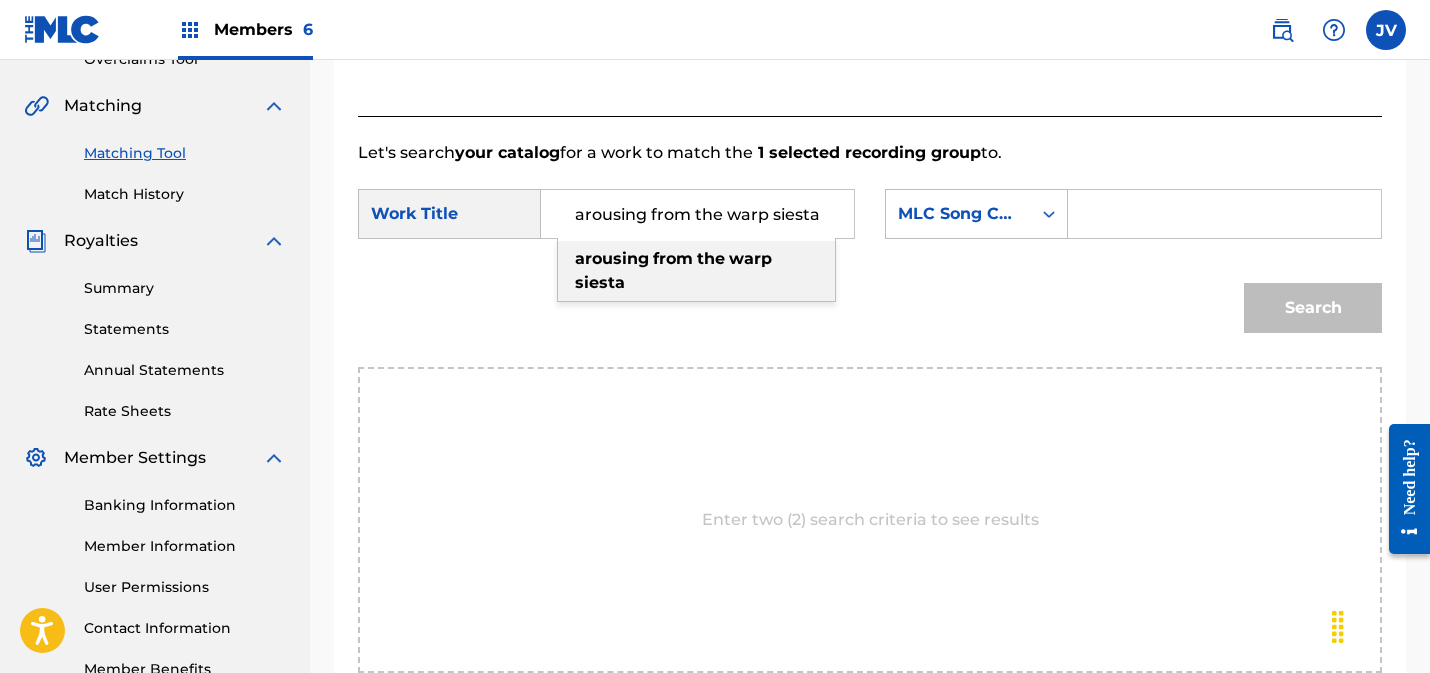 scroll, scrollTop: 0, scrollLeft: 0, axis: both 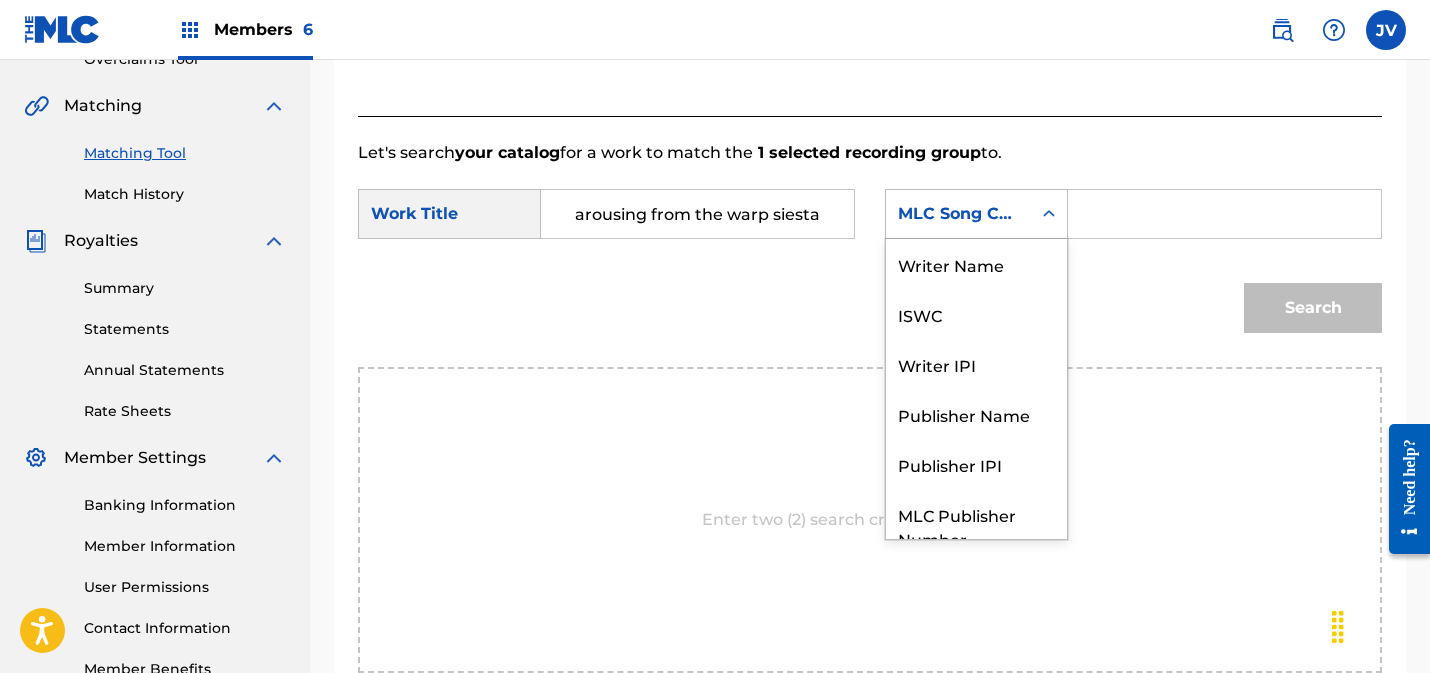 click on "MLC Song Code" at bounding box center [958, 214] 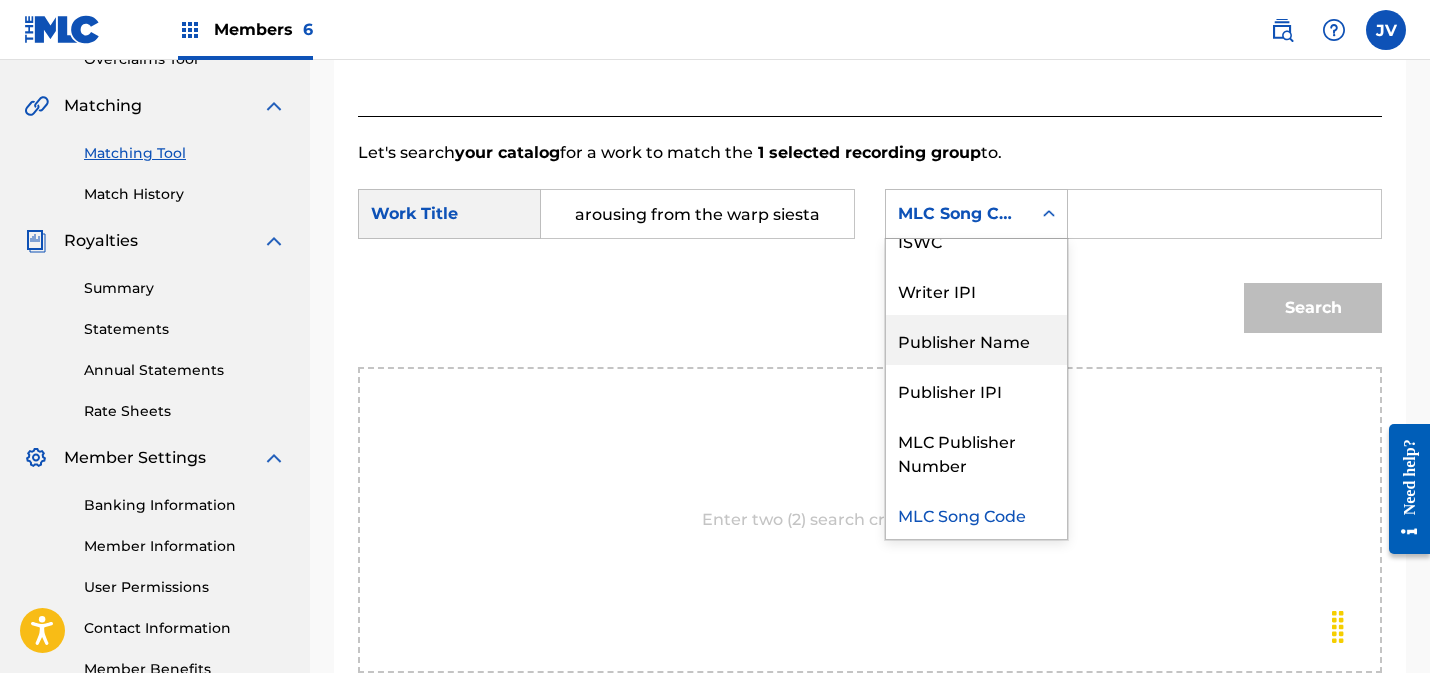 click on "Publisher Name" at bounding box center [976, 340] 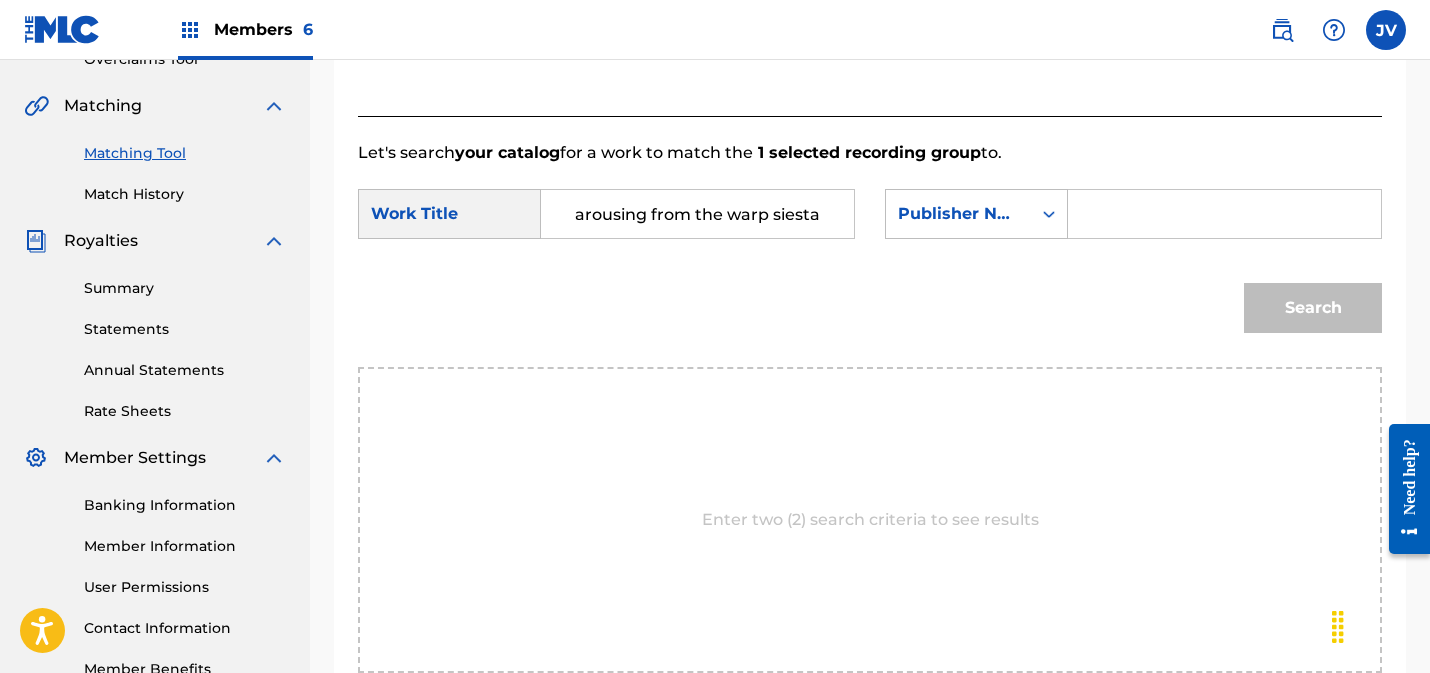 click at bounding box center (1224, 214) 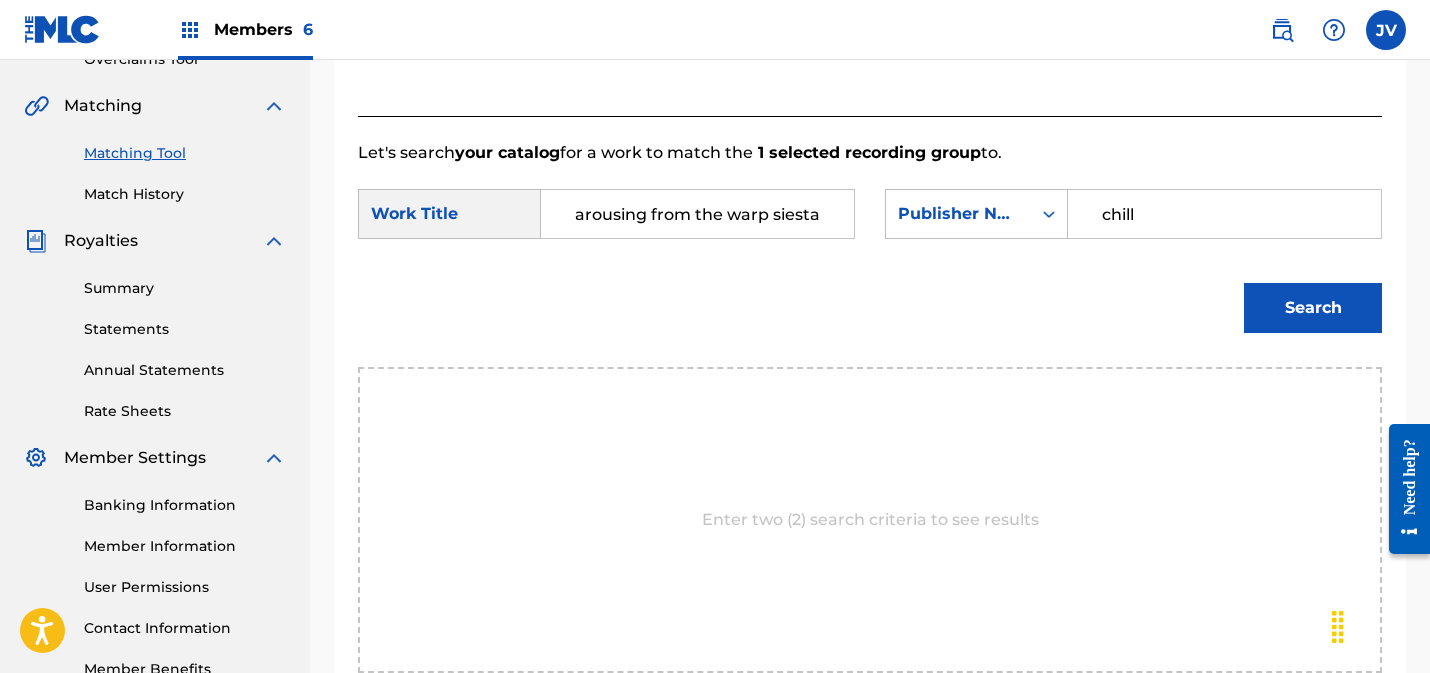 type on "chill" 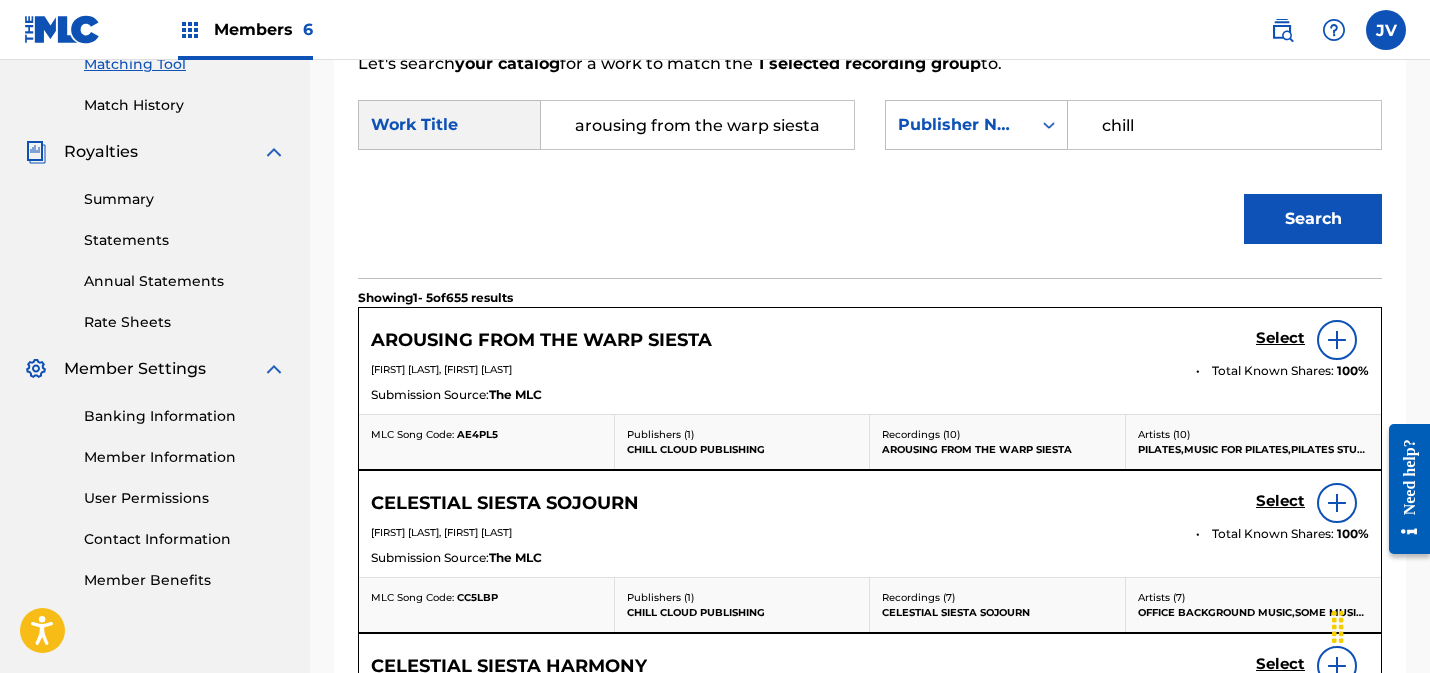 scroll, scrollTop: 532, scrollLeft: 0, axis: vertical 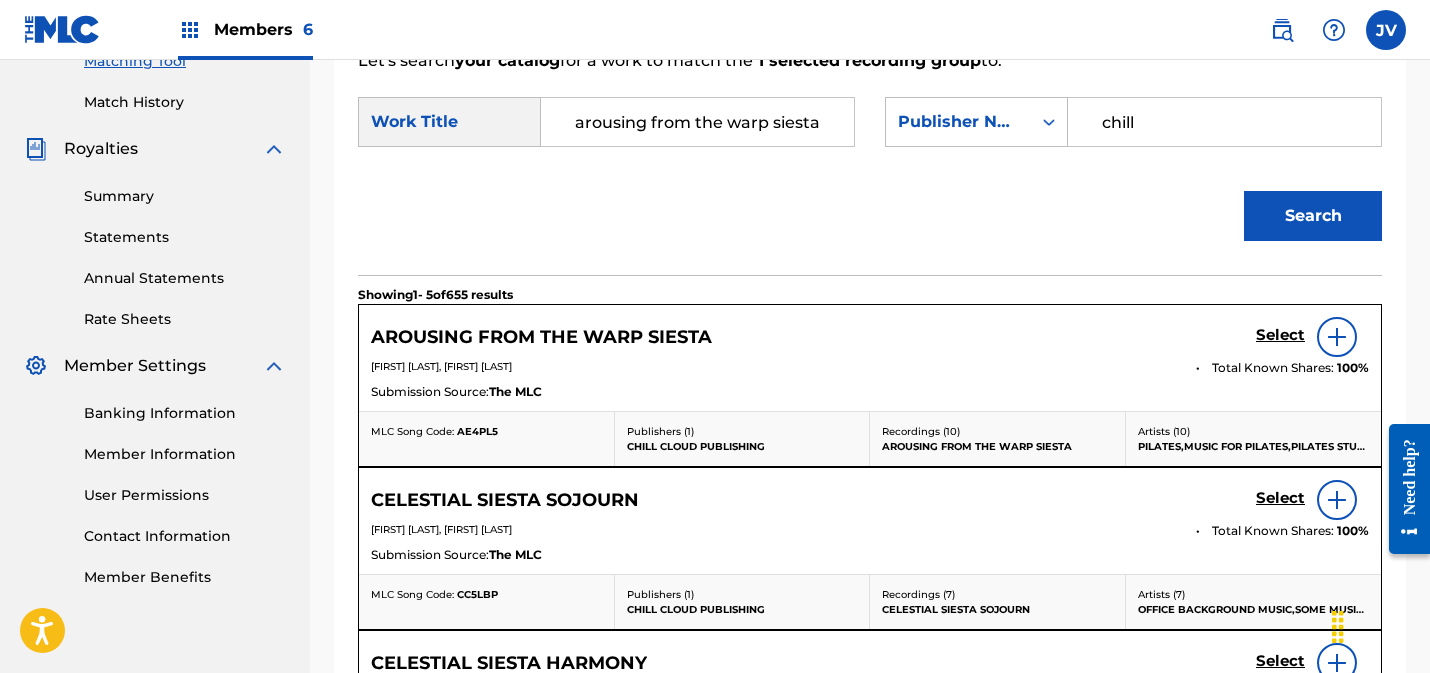 click on "Select" at bounding box center [1280, 335] 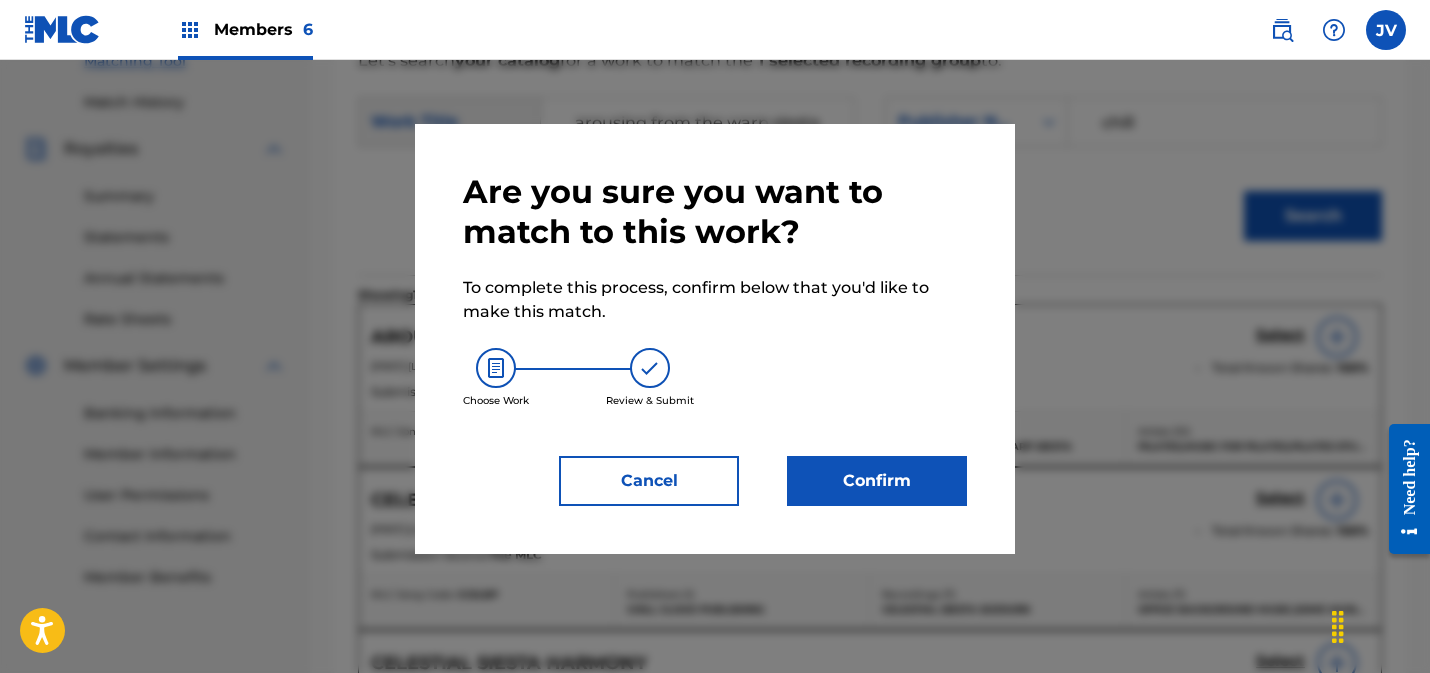 click on "Confirm" at bounding box center [877, 481] 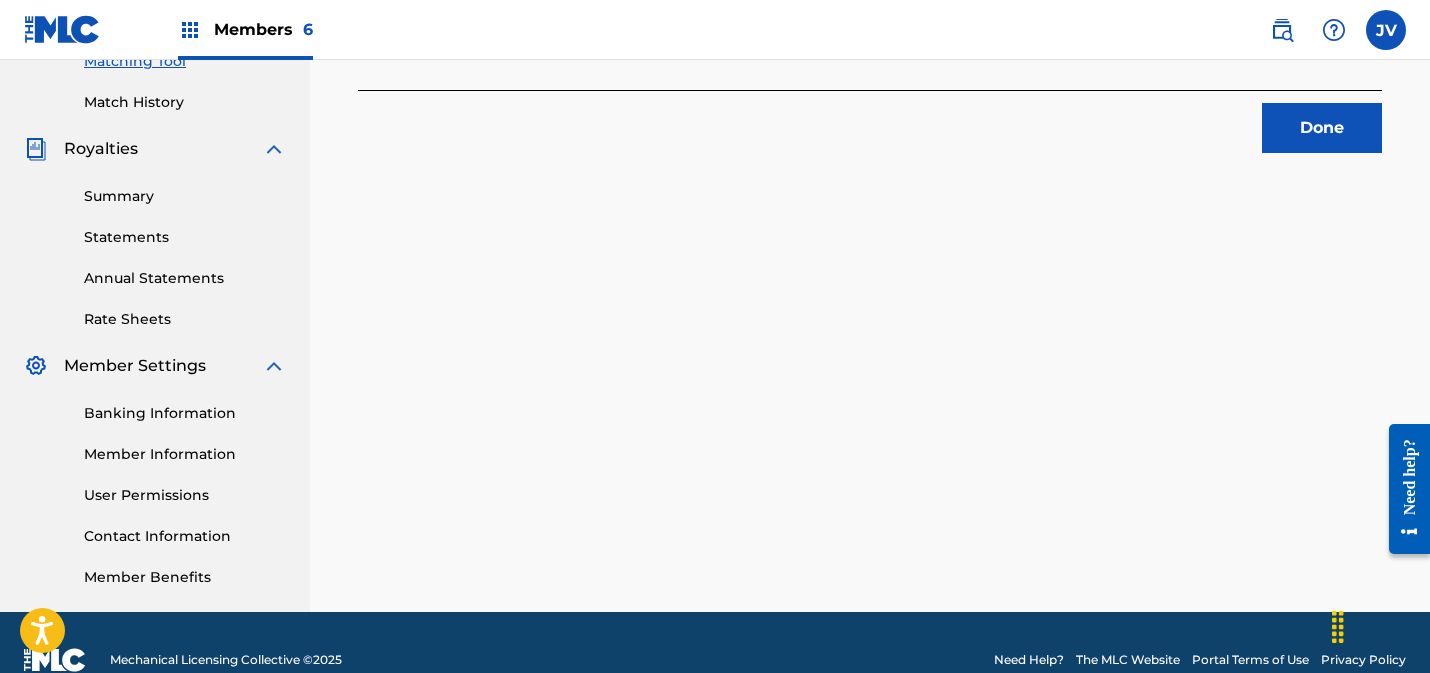 click on "Done" at bounding box center (1322, 128) 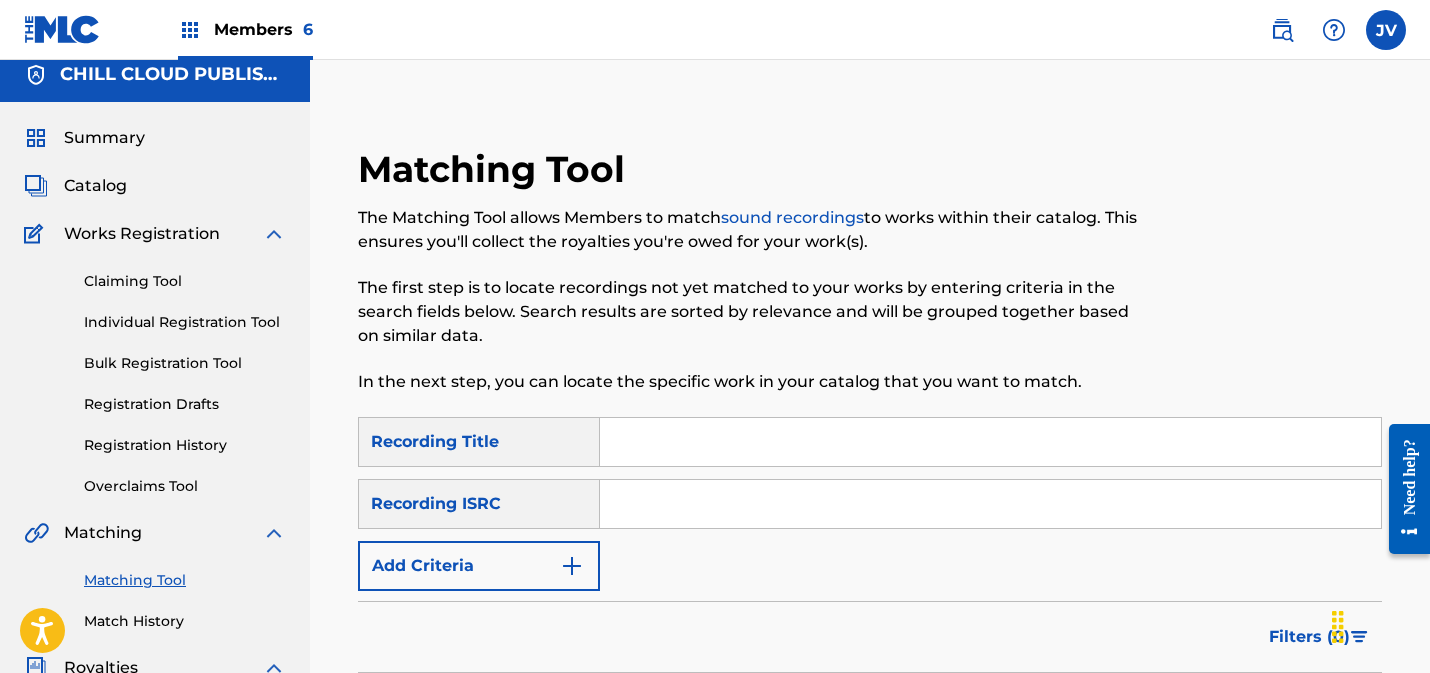 scroll, scrollTop: 0, scrollLeft: 0, axis: both 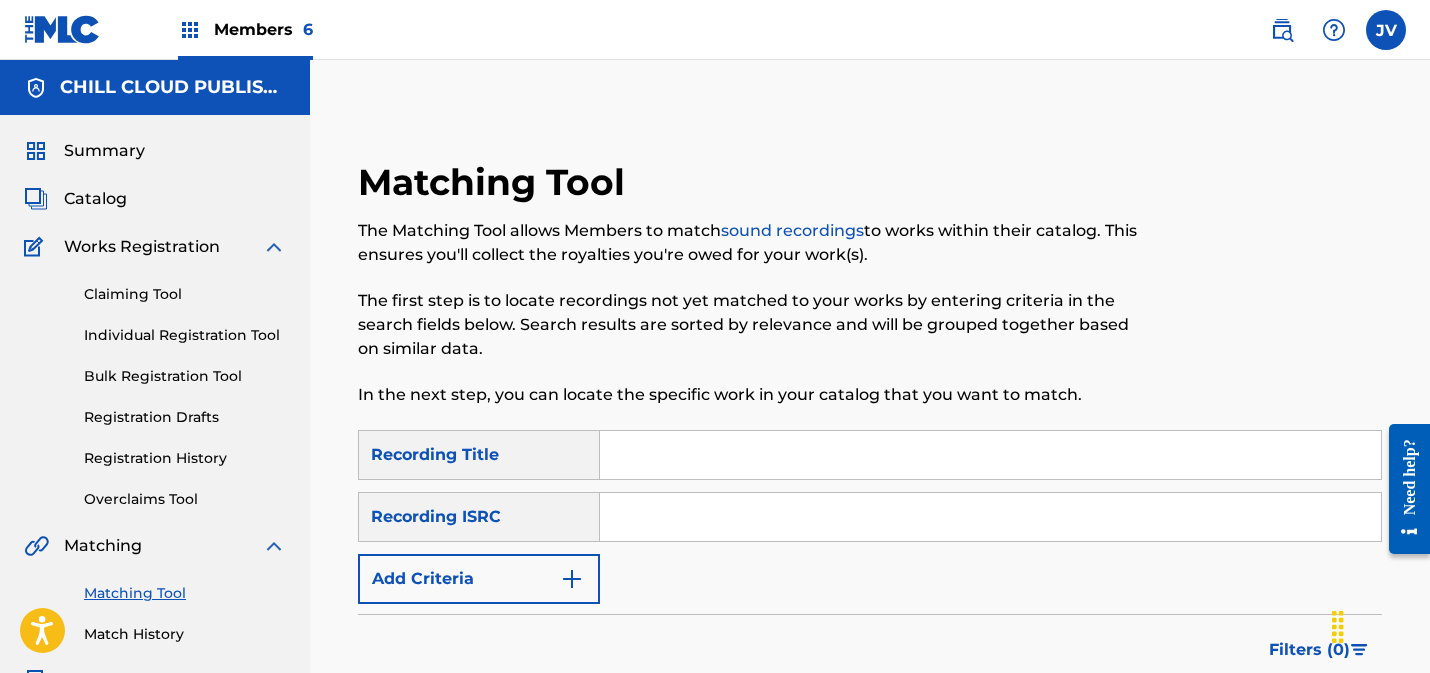 click on "SearchWithCriteriabdde4f05-84ad-4255-a6c5-c9050b570e3e Recording Title SearchWithCriteria889bba1b-ea60-4f9d-b793-c27c45355a5a Recording ISRC Add Criteria" at bounding box center (870, 517) 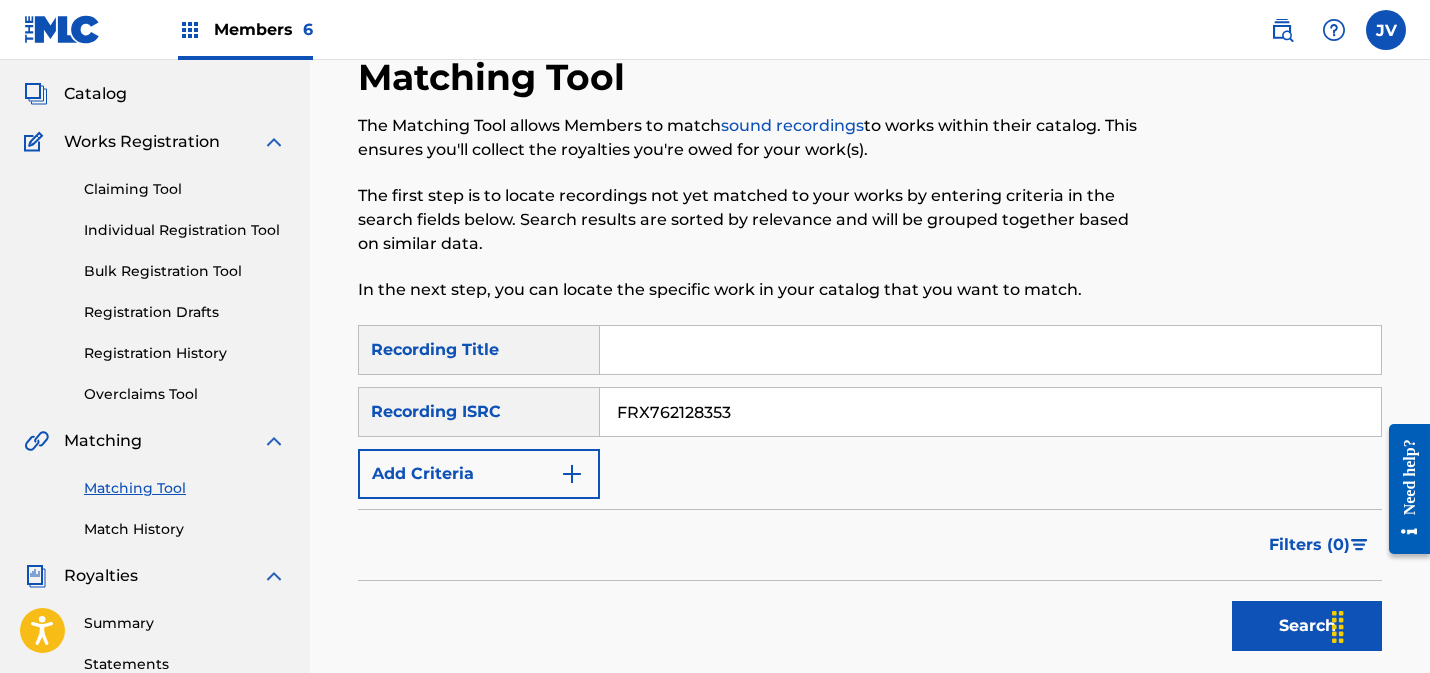 scroll, scrollTop: 236, scrollLeft: 0, axis: vertical 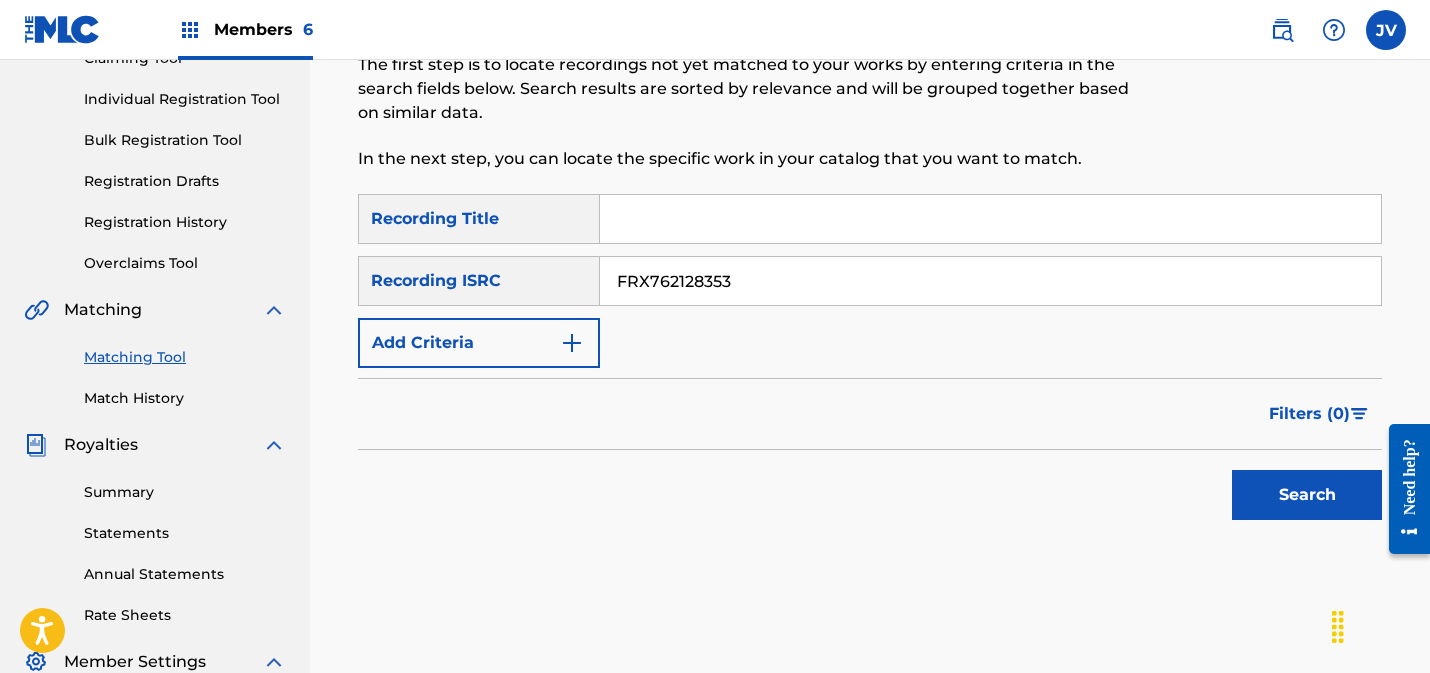 type on "FRX762128353" 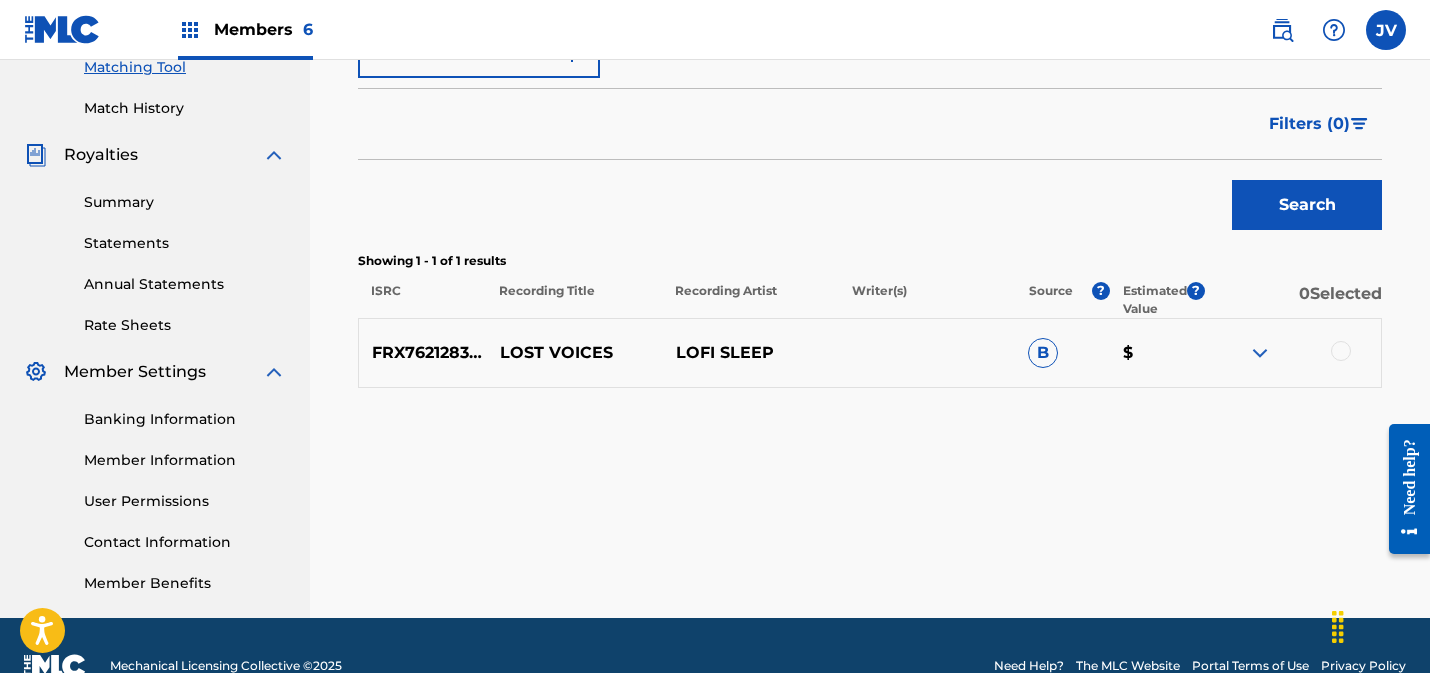 scroll, scrollTop: 567, scrollLeft: 0, axis: vertical 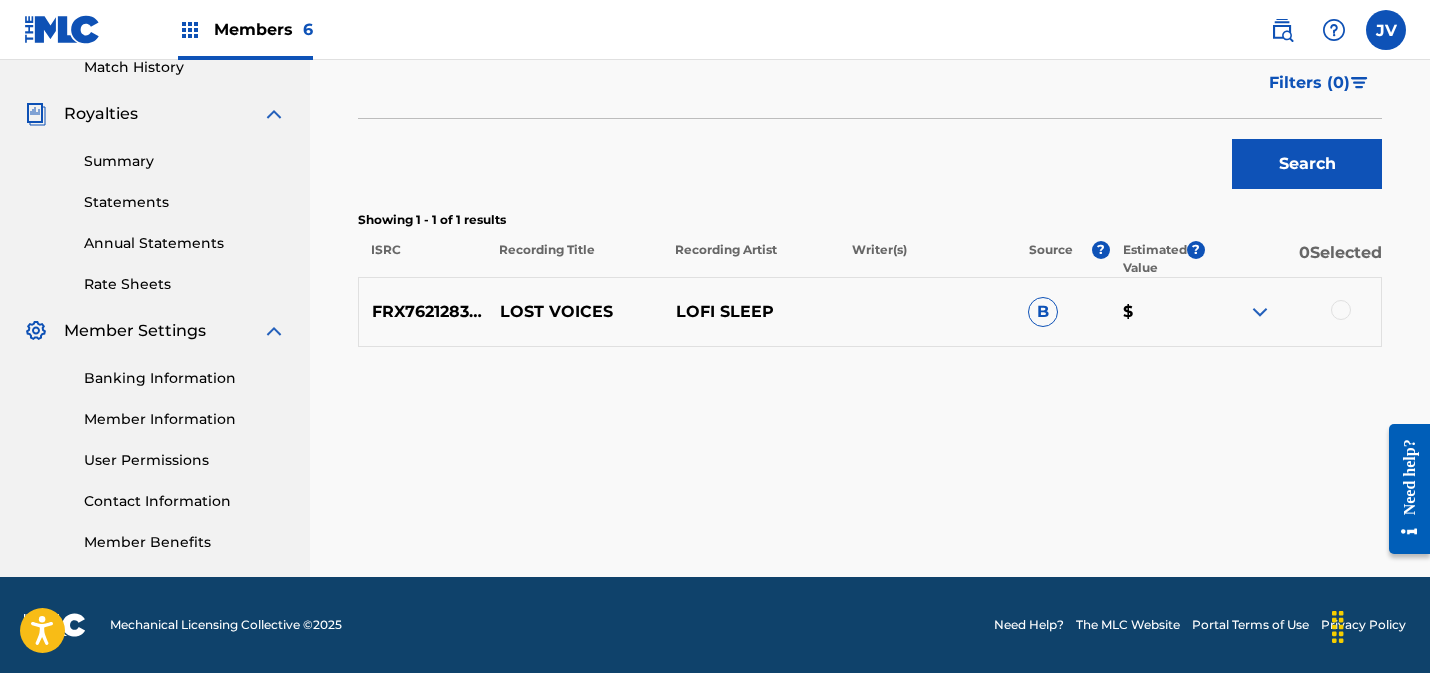 click at bounding box center [1341, 310] 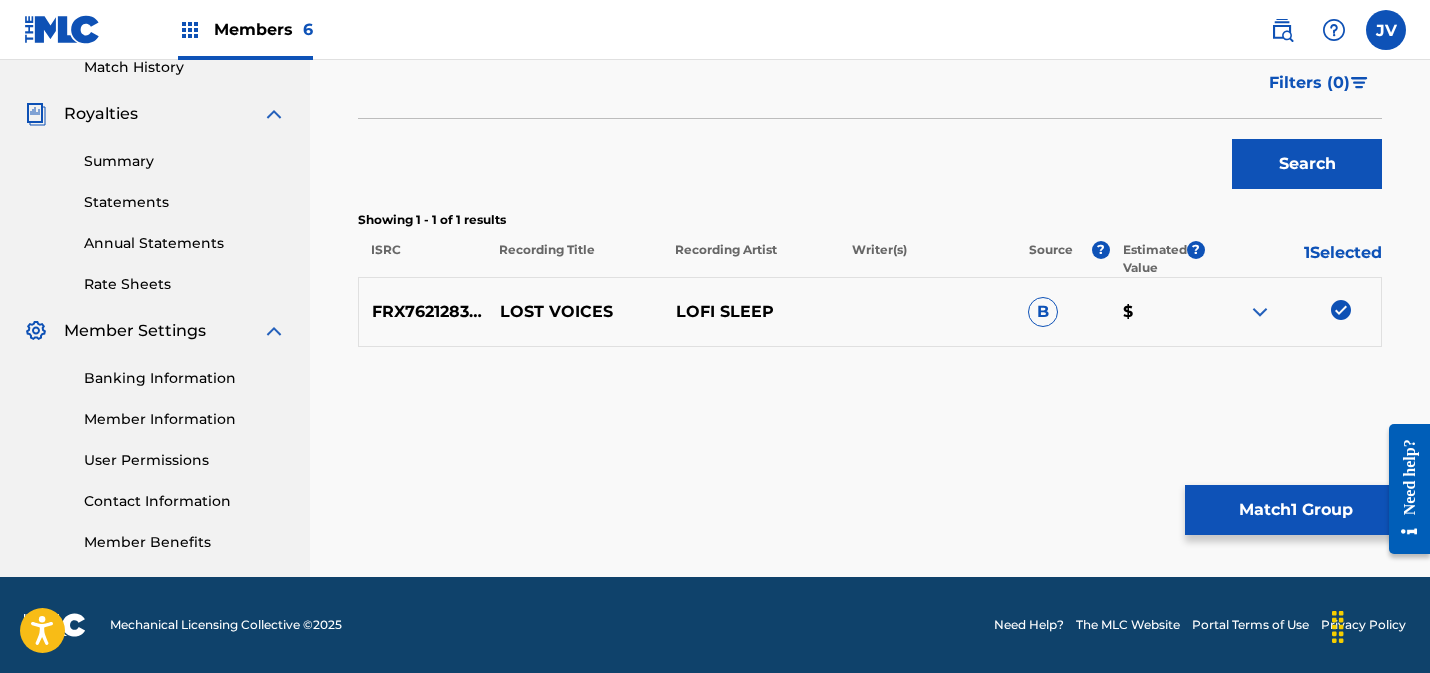 click on "Match  1 Group" at bounding box center (1295, 510) 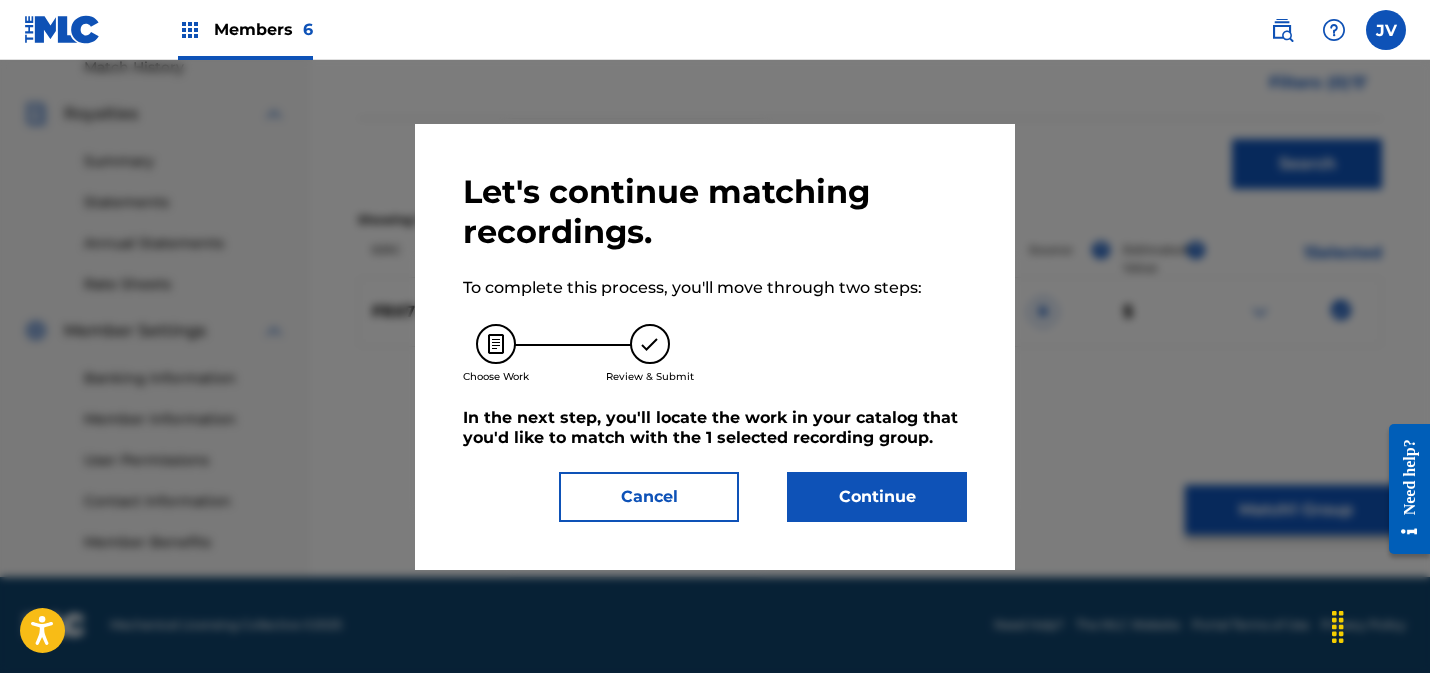 click on "Continue" at bounding box center [877, 497] 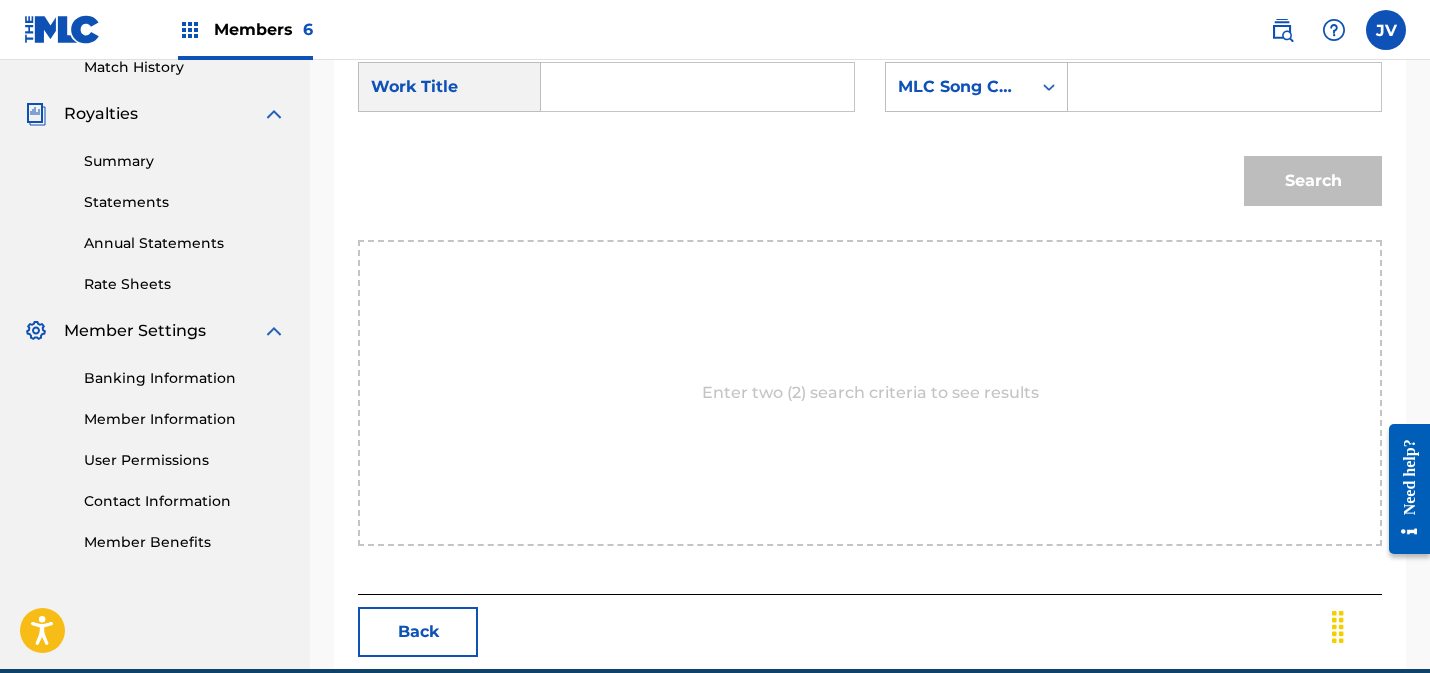 click at bounding box center [697, 87] 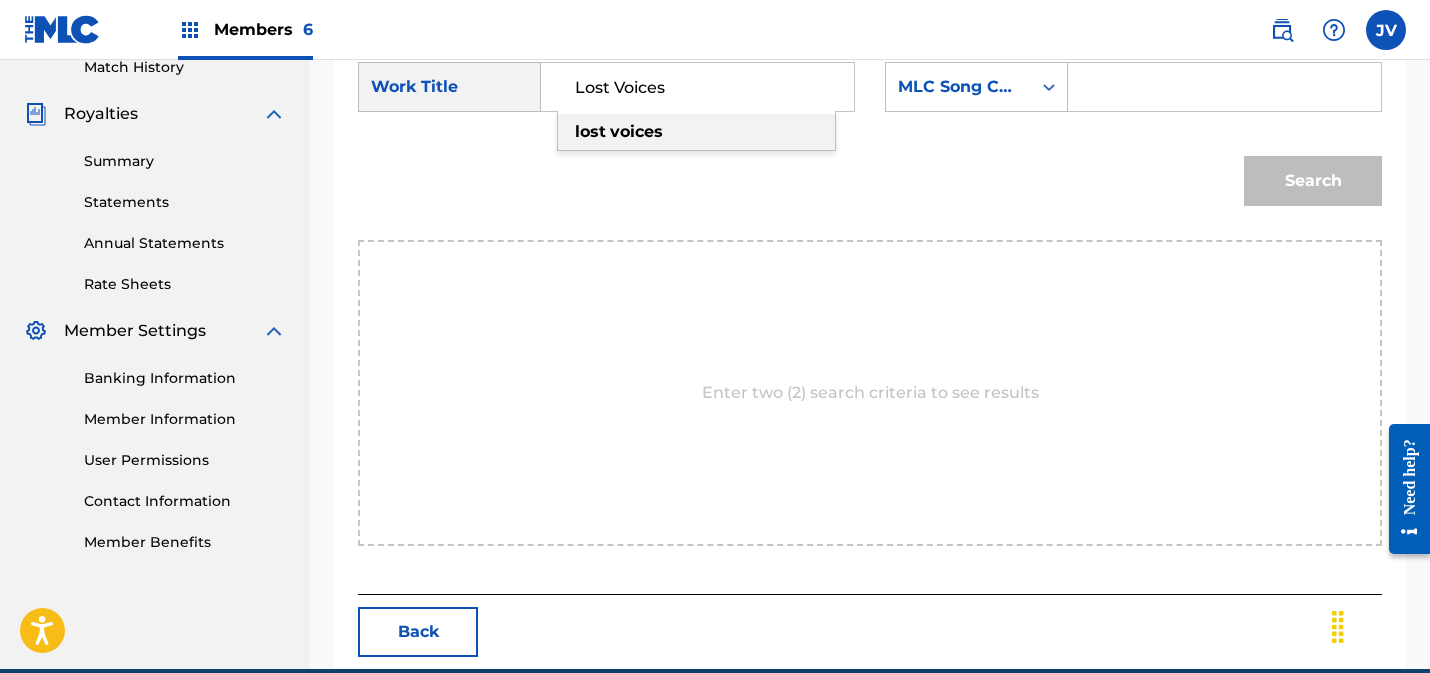click on "lost   voices" at bounding box center [696, 132] 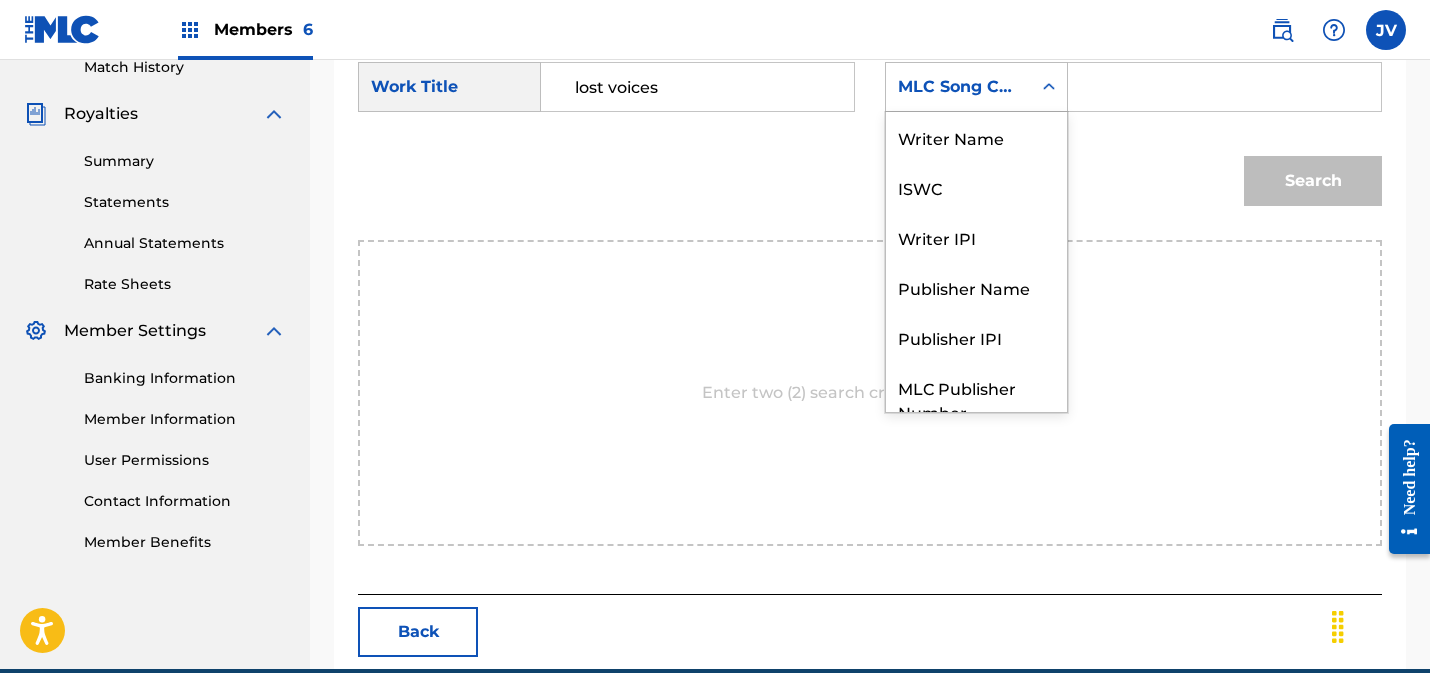 click on "MLC Song Code" at bounding box center [958, 87] 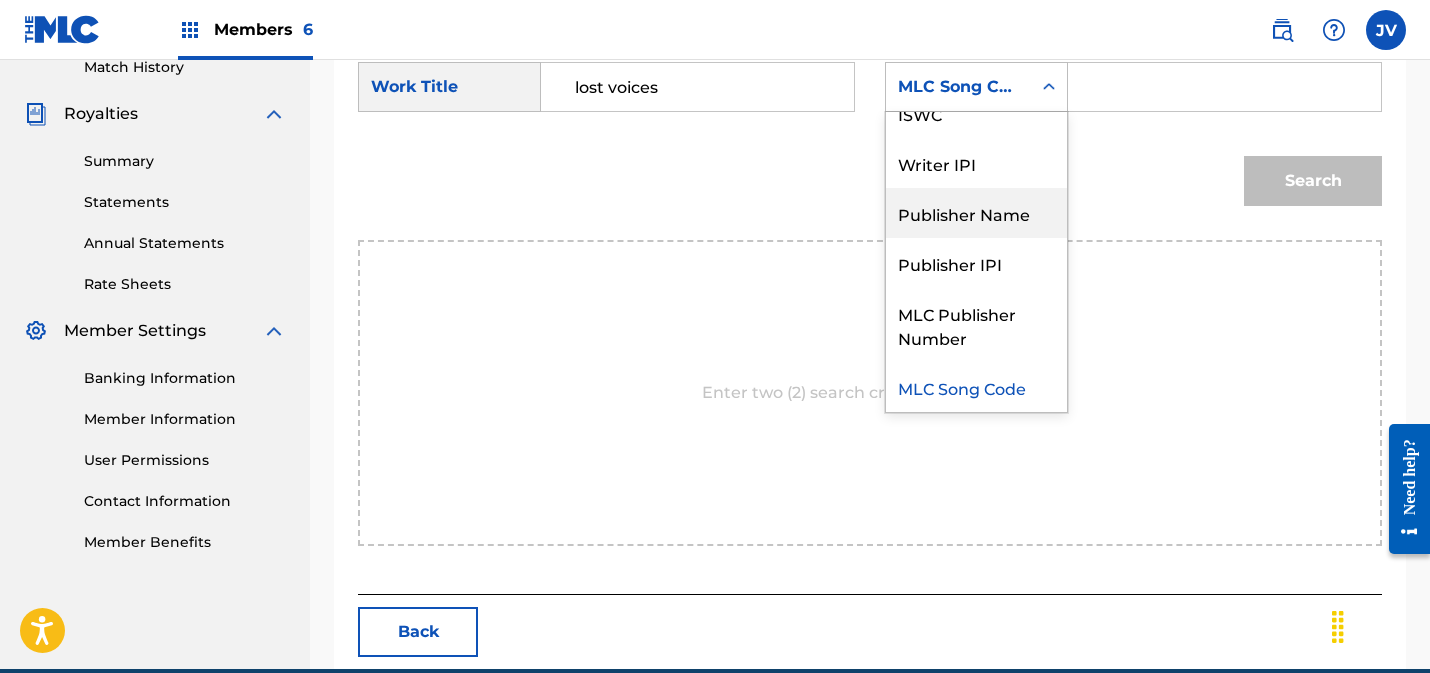 click on "Publisher Name" at bounding box center (976, 213) 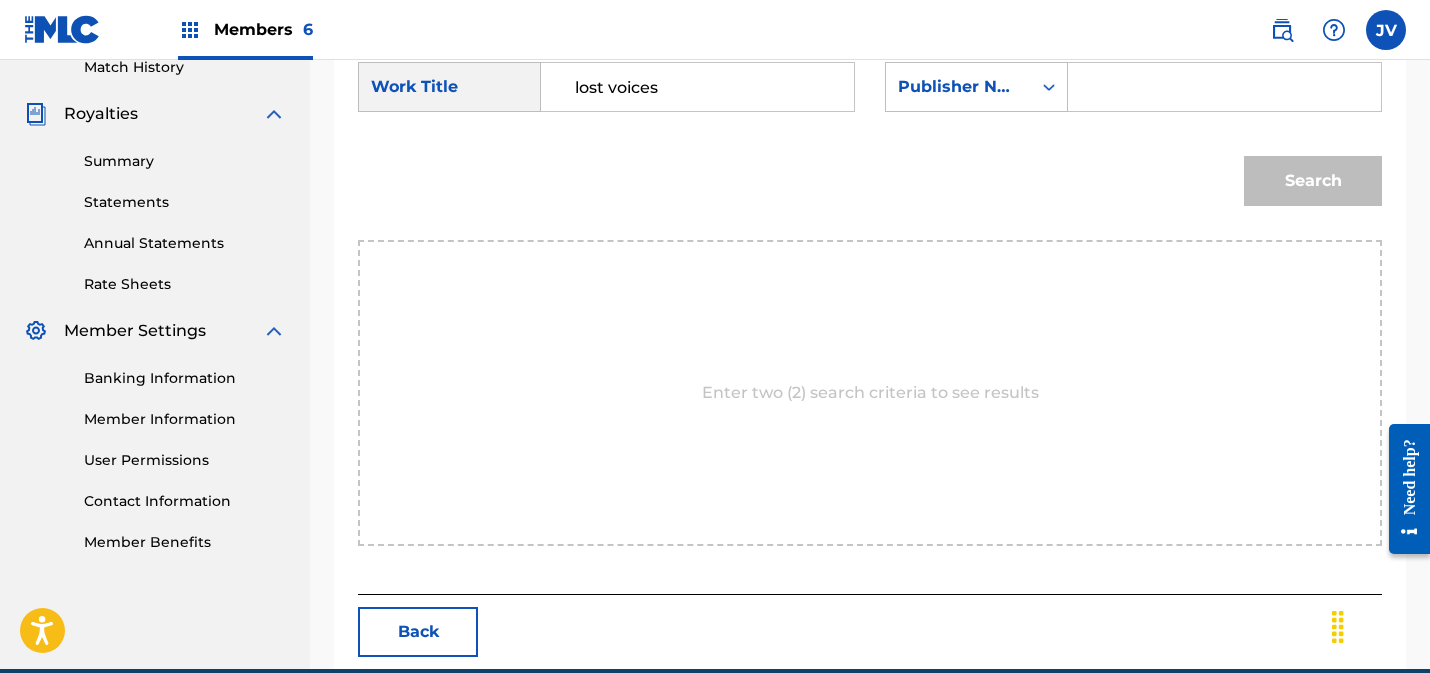 drag, startPoint x: 1106, startPoint y: 94, endPoint x: 1123, endPoint y: 100, distance: 18.027756 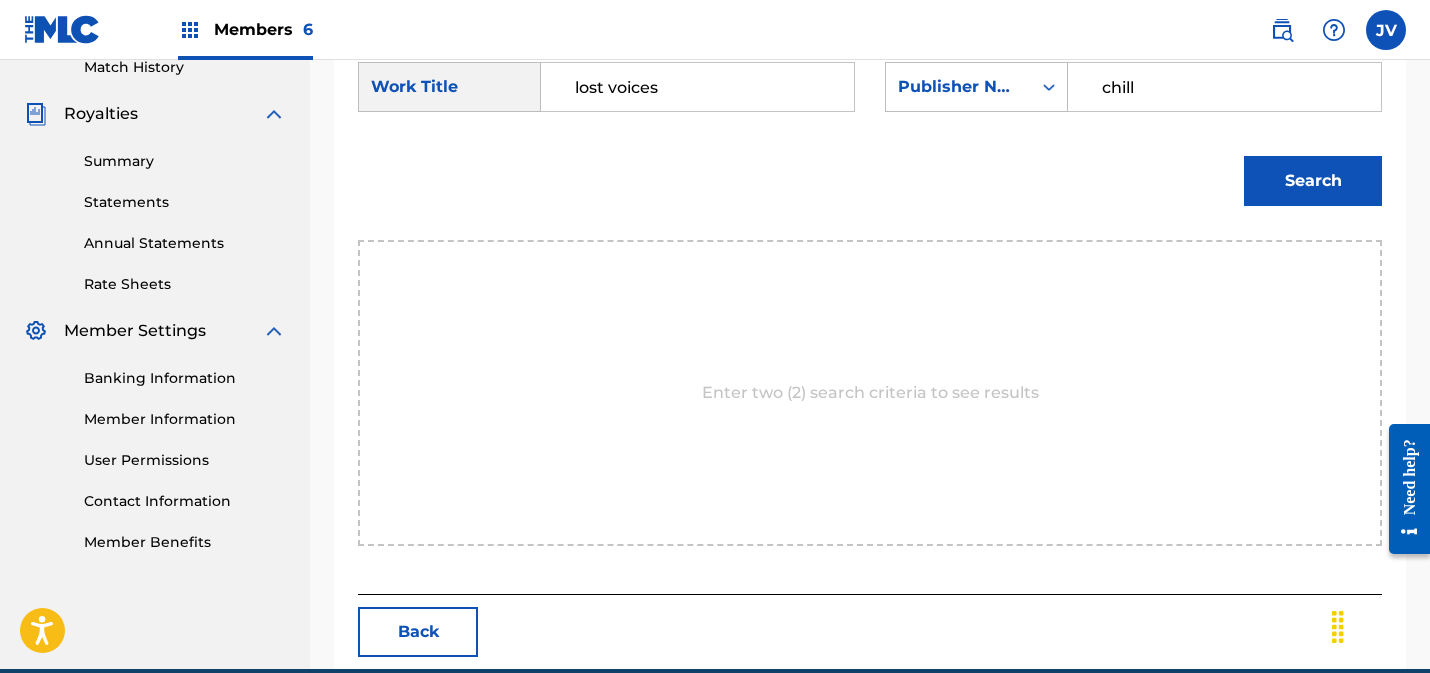 type on "chill" 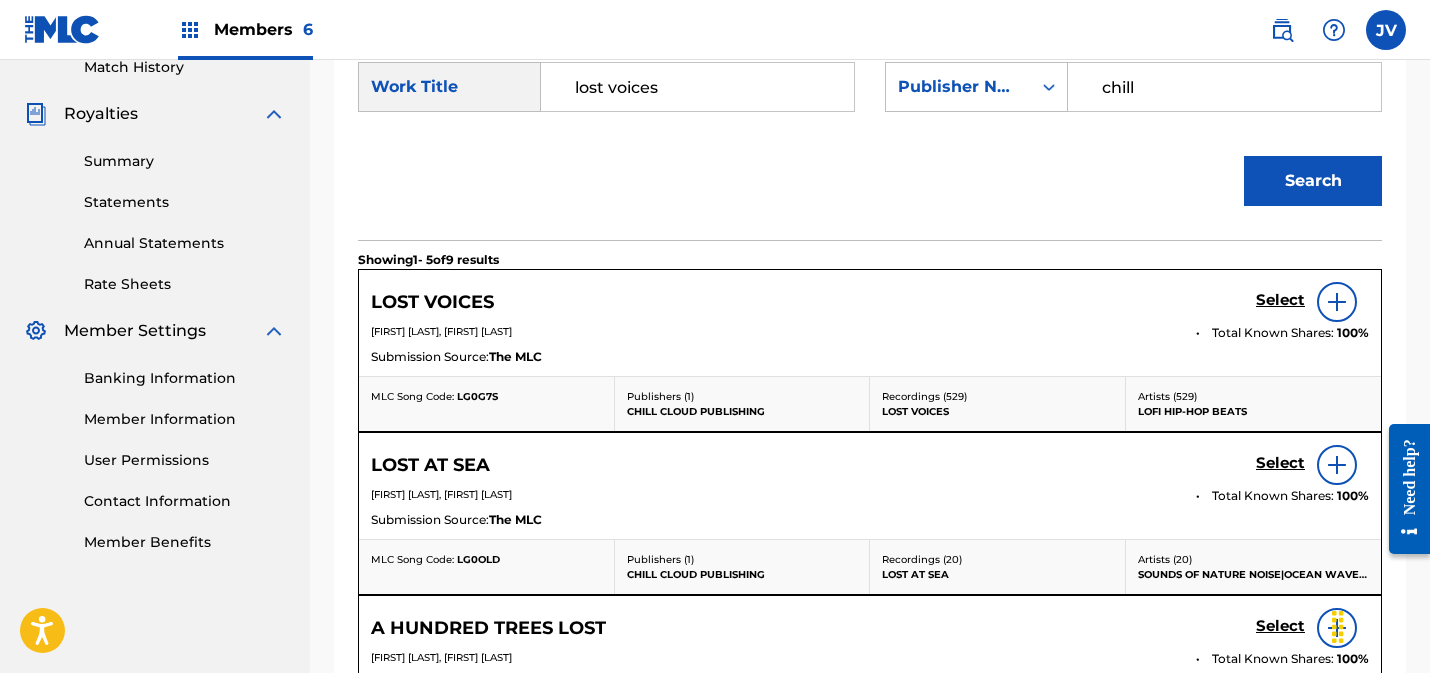 click on "Select" at bounding box center (1280, 300) 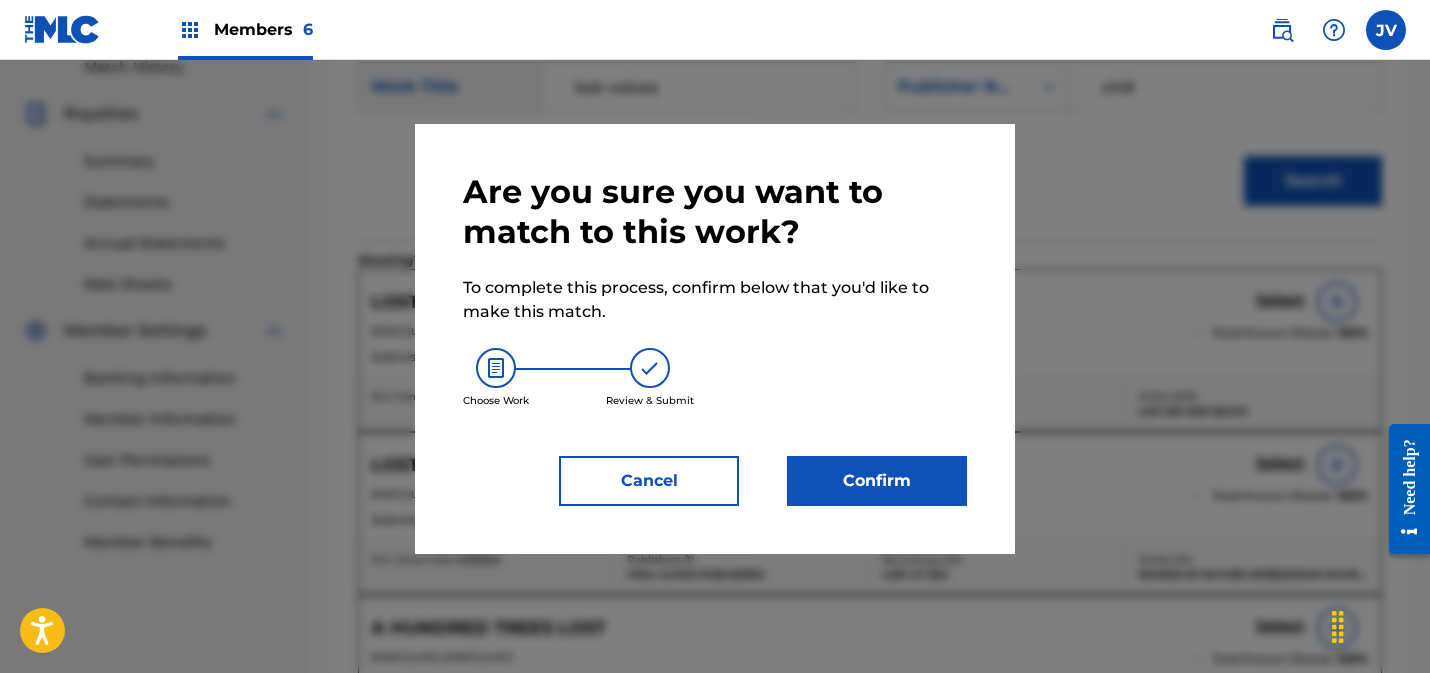 click on "Confirm" at bounding box center [877, 481] 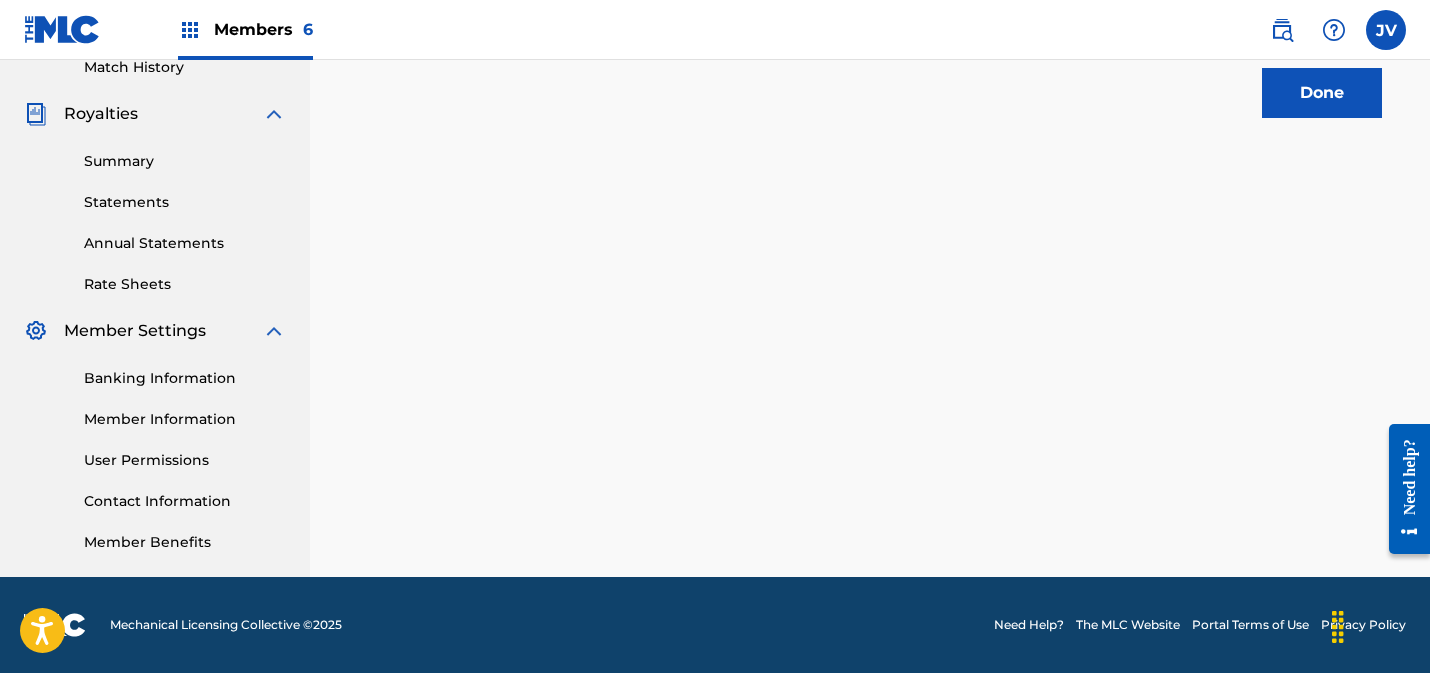 click on "Done" at bounding box center (1322, 93) 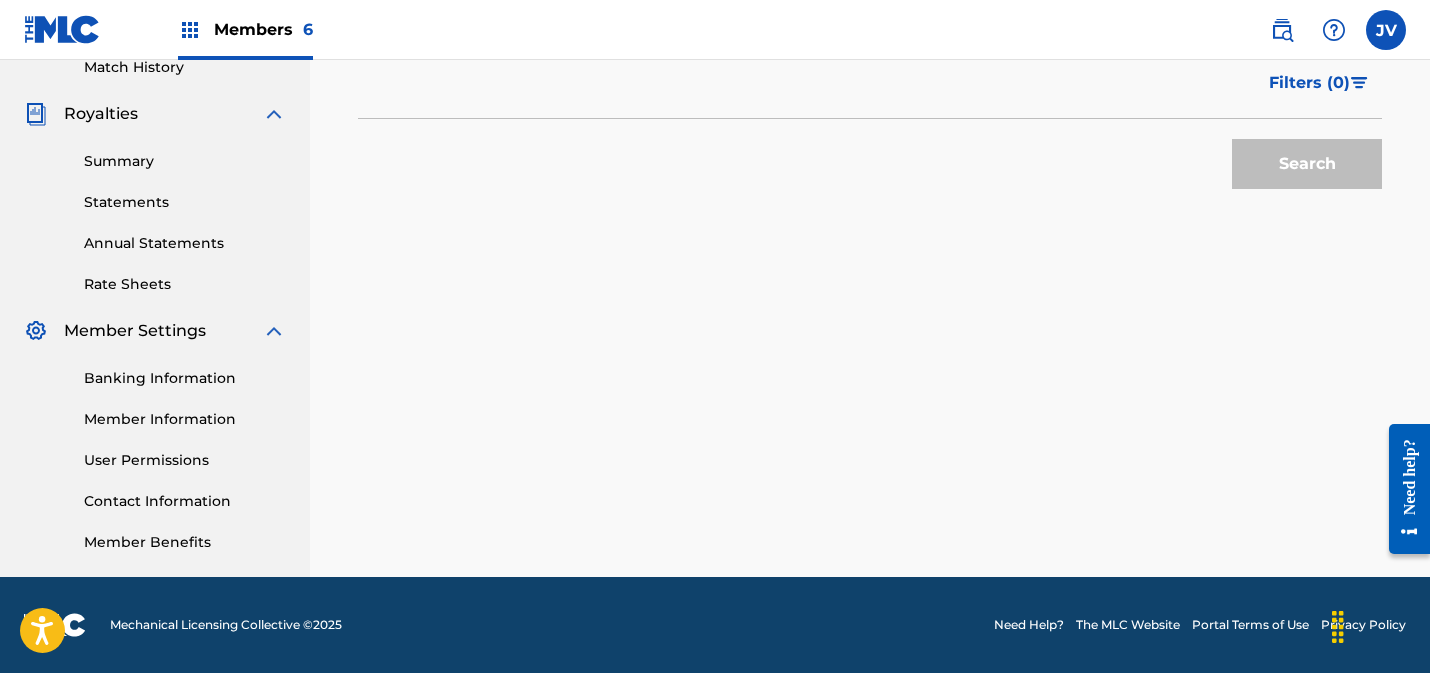 scroll, scrollTop: 60, scrollLeft: 0, axis: vertical 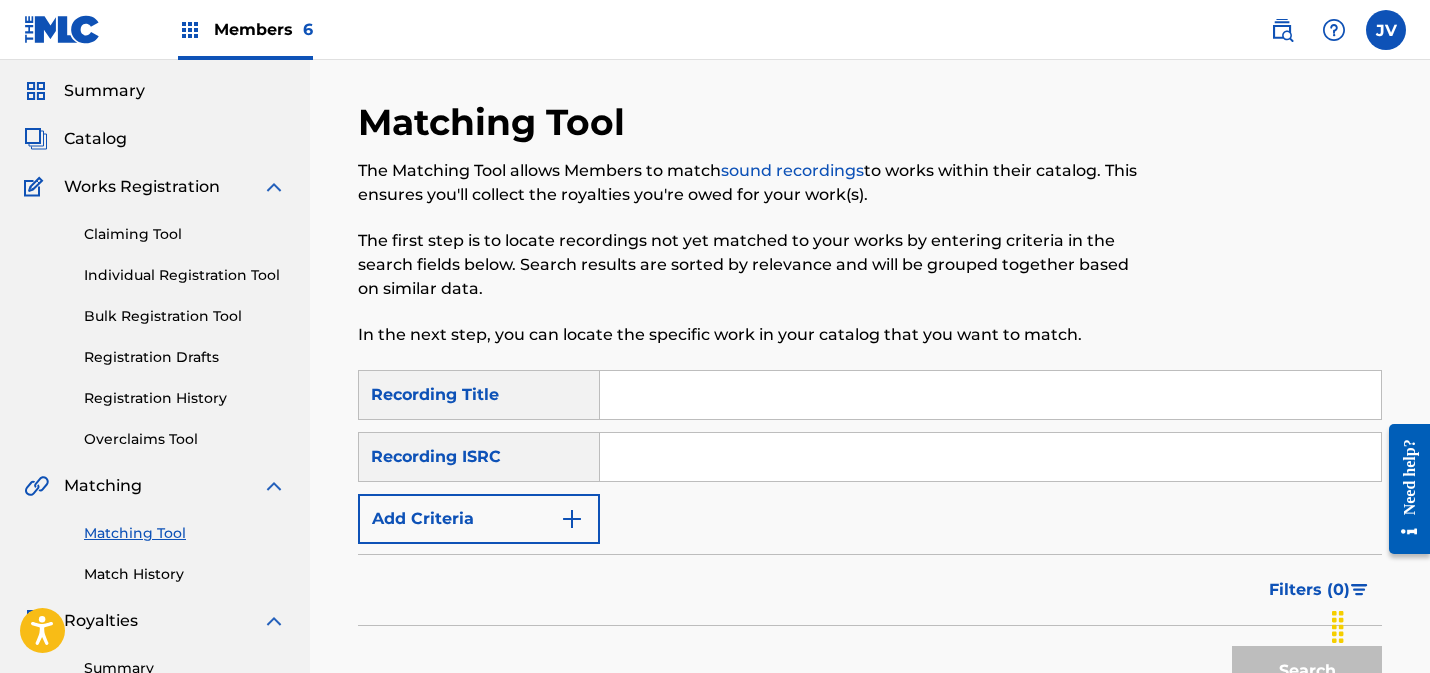 click at bounding box center (990, 457) 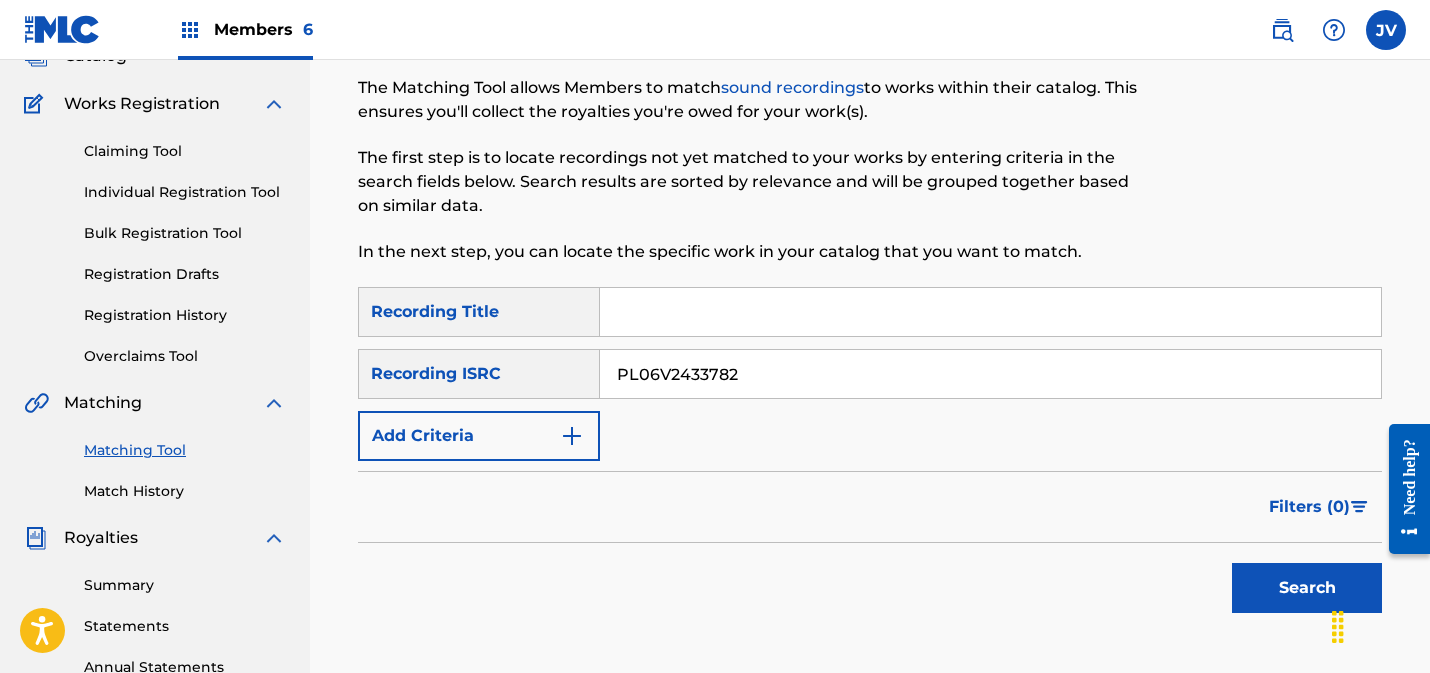 scroll, scrollTop: 145, scrollLeft: 0, axis: vertical 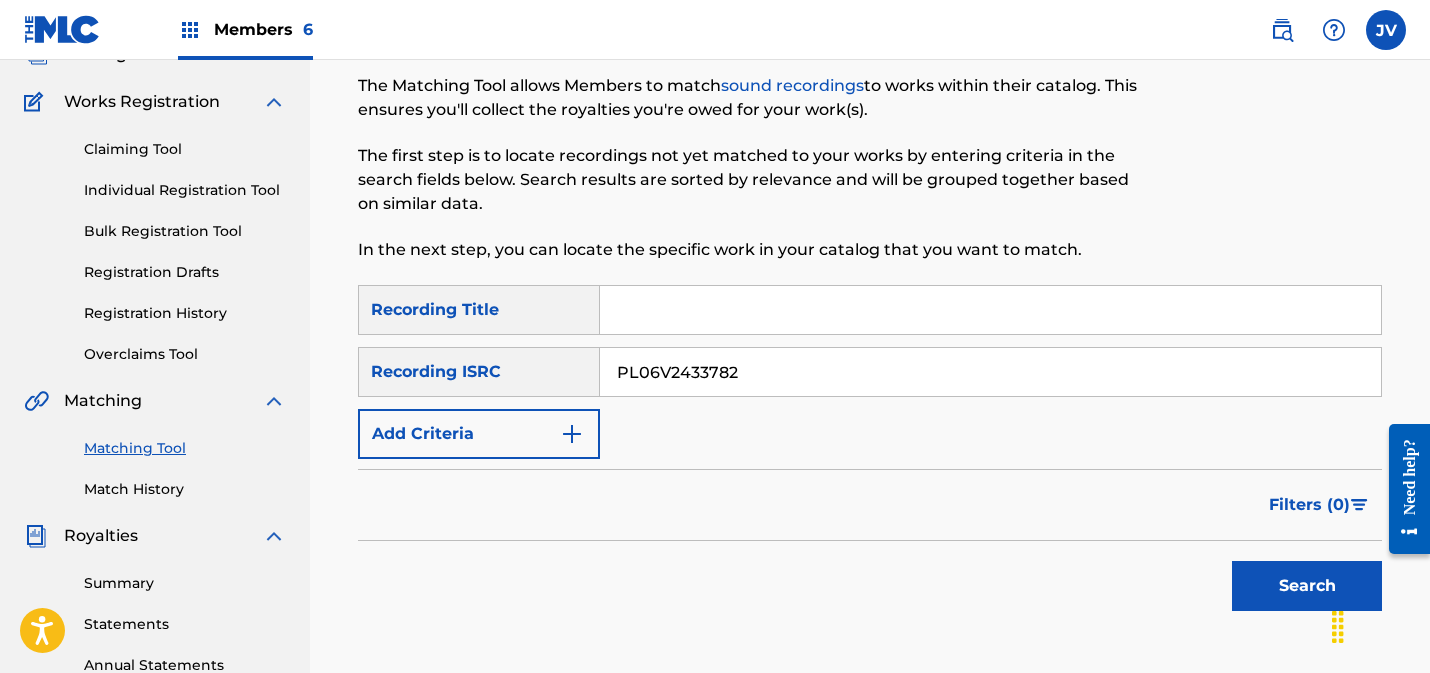 type on "PL06V2433782" 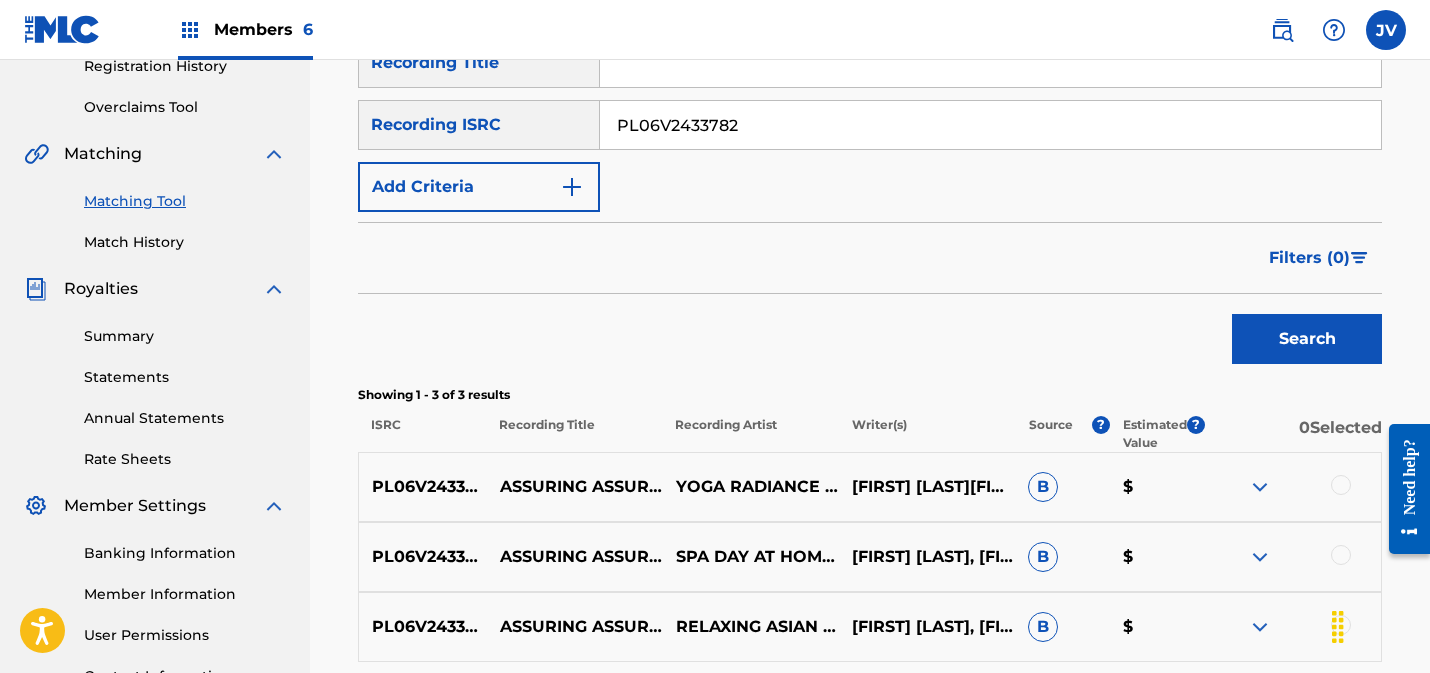 scroll, scrollTop: 440, scrollLeft: 0, axis: vertical 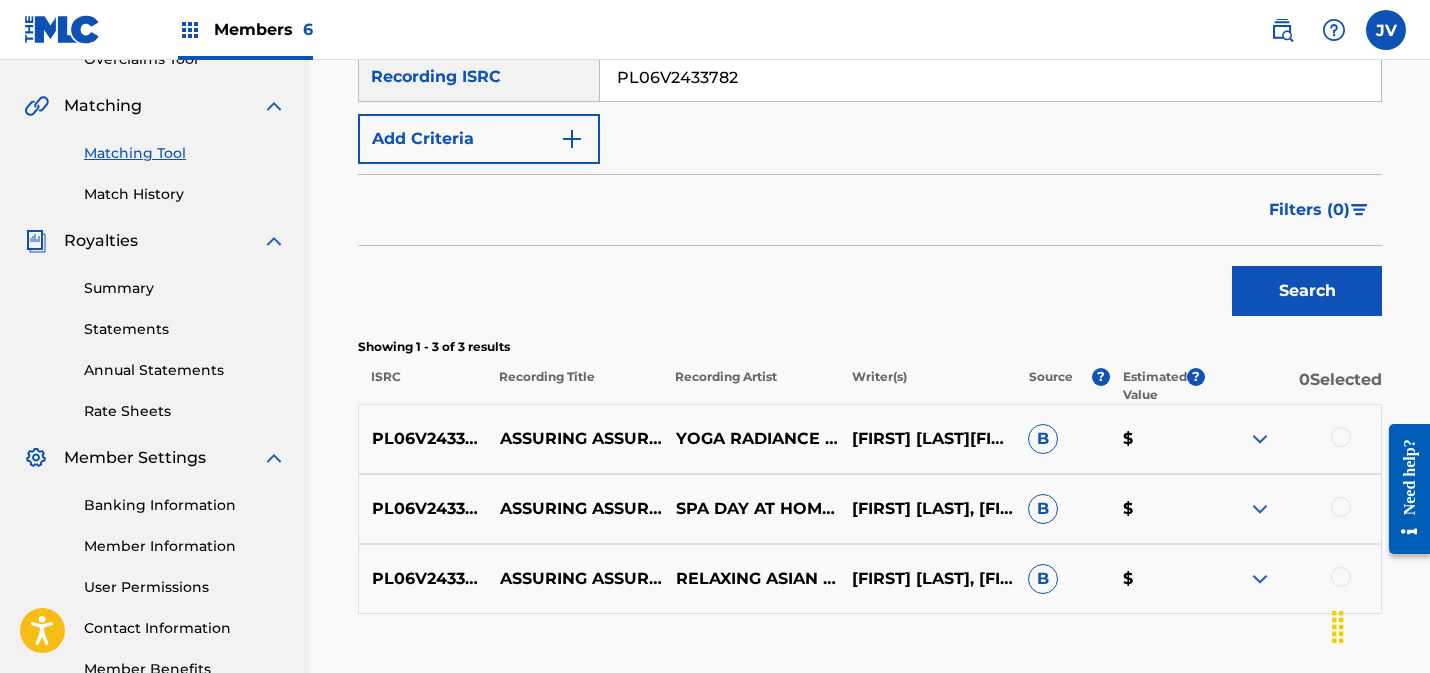 click at bounding box center (1341, 437) 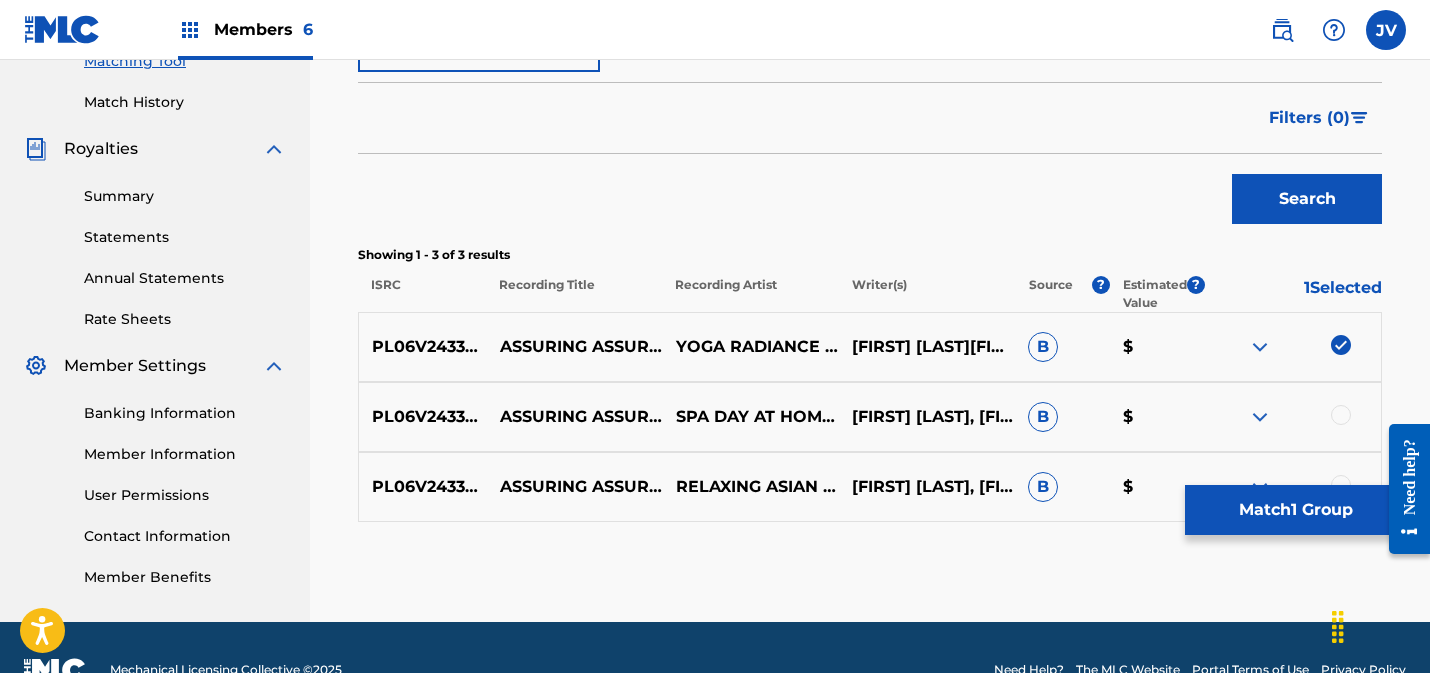 scroll, scrollTop: 577, scrollLeft: 0, axis: vertical 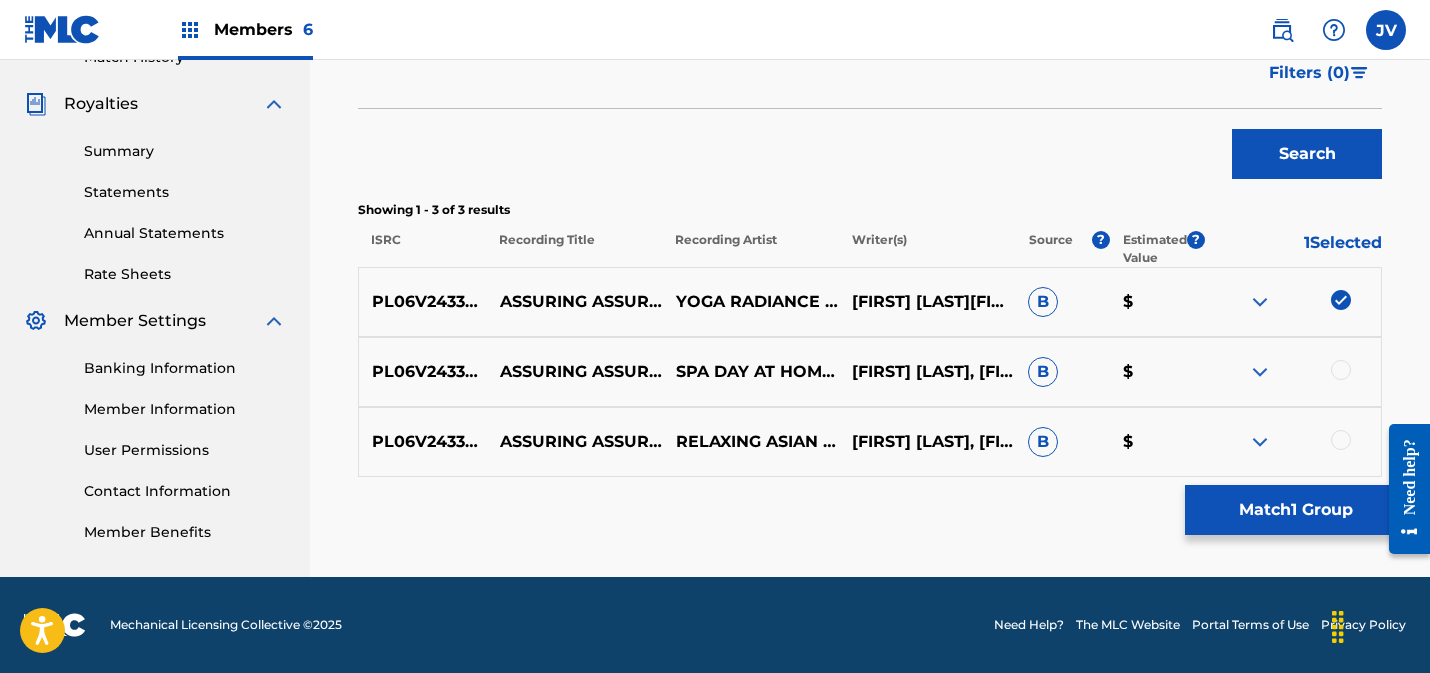 click at bounding box center (1341, 370) 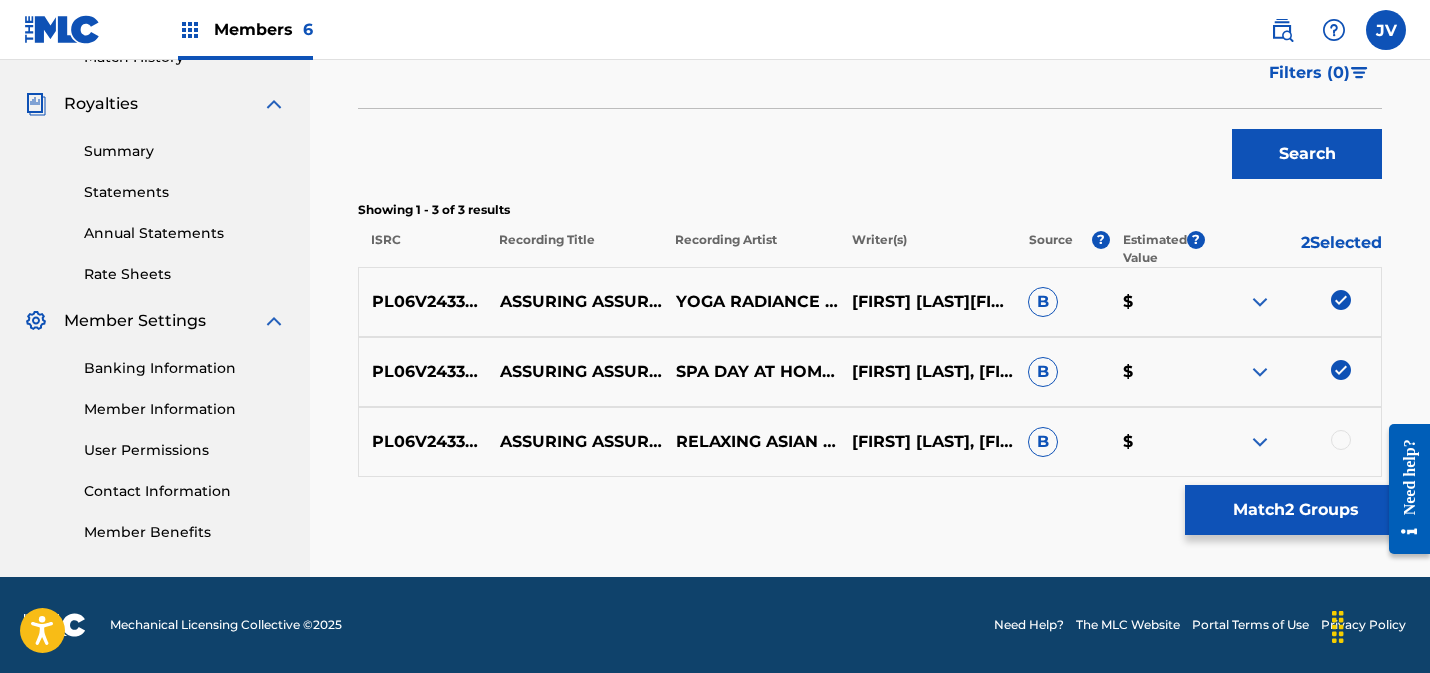 click at bounding box center [1341, 440] 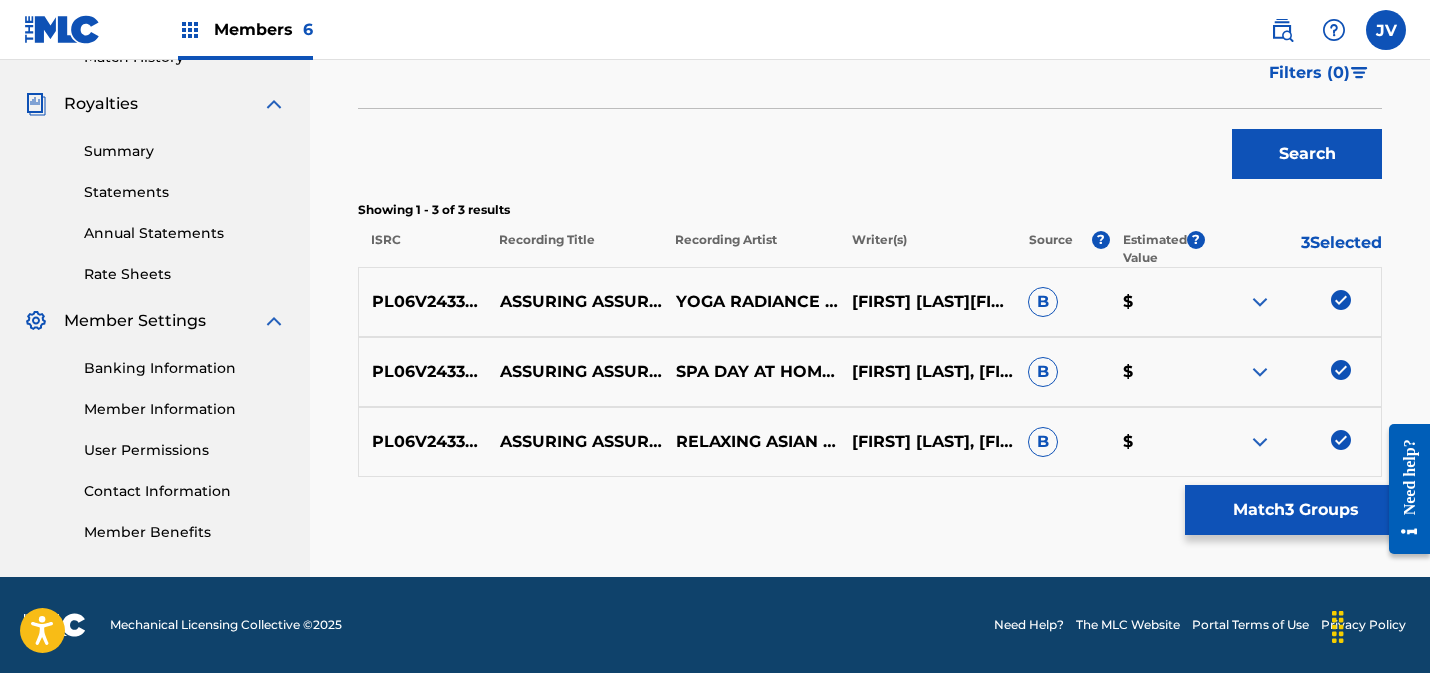 click on "Match  3 Groups" at bounding box center [1295, 510] 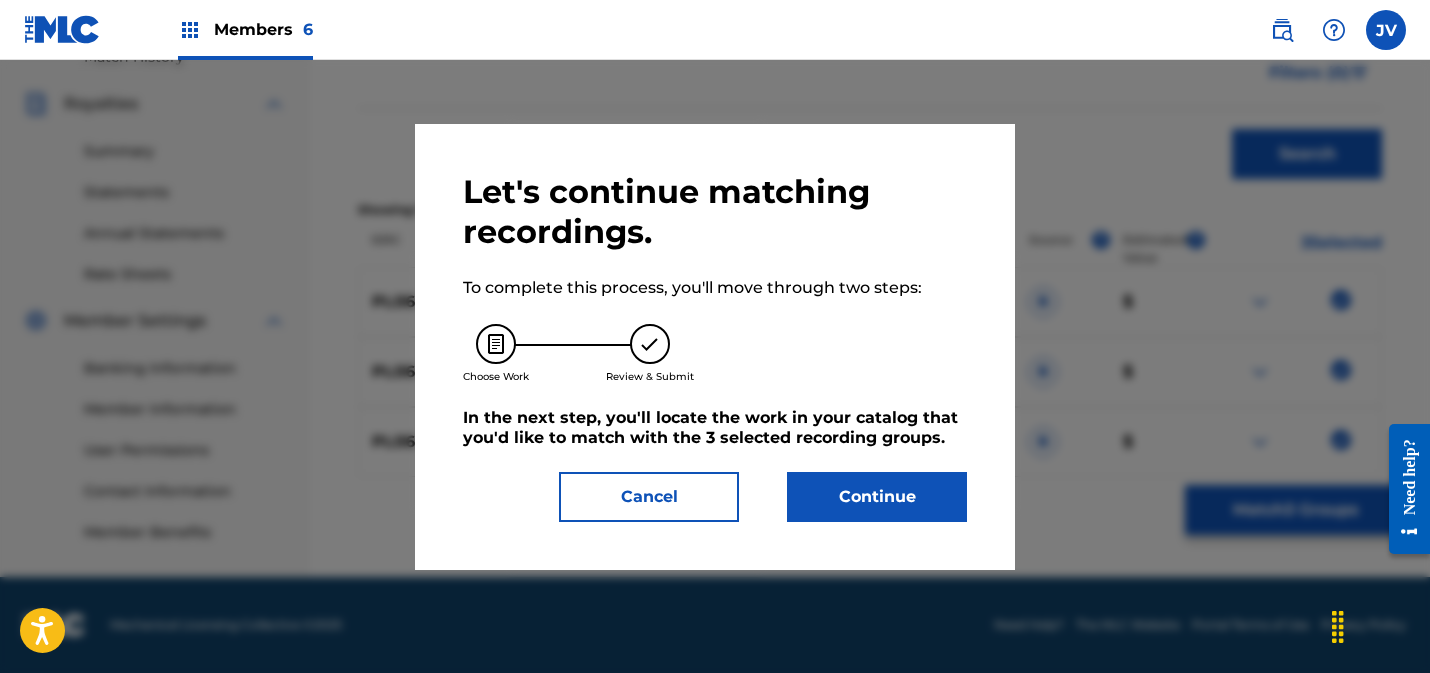 click on "Continue" at bounding box center (877, 497) 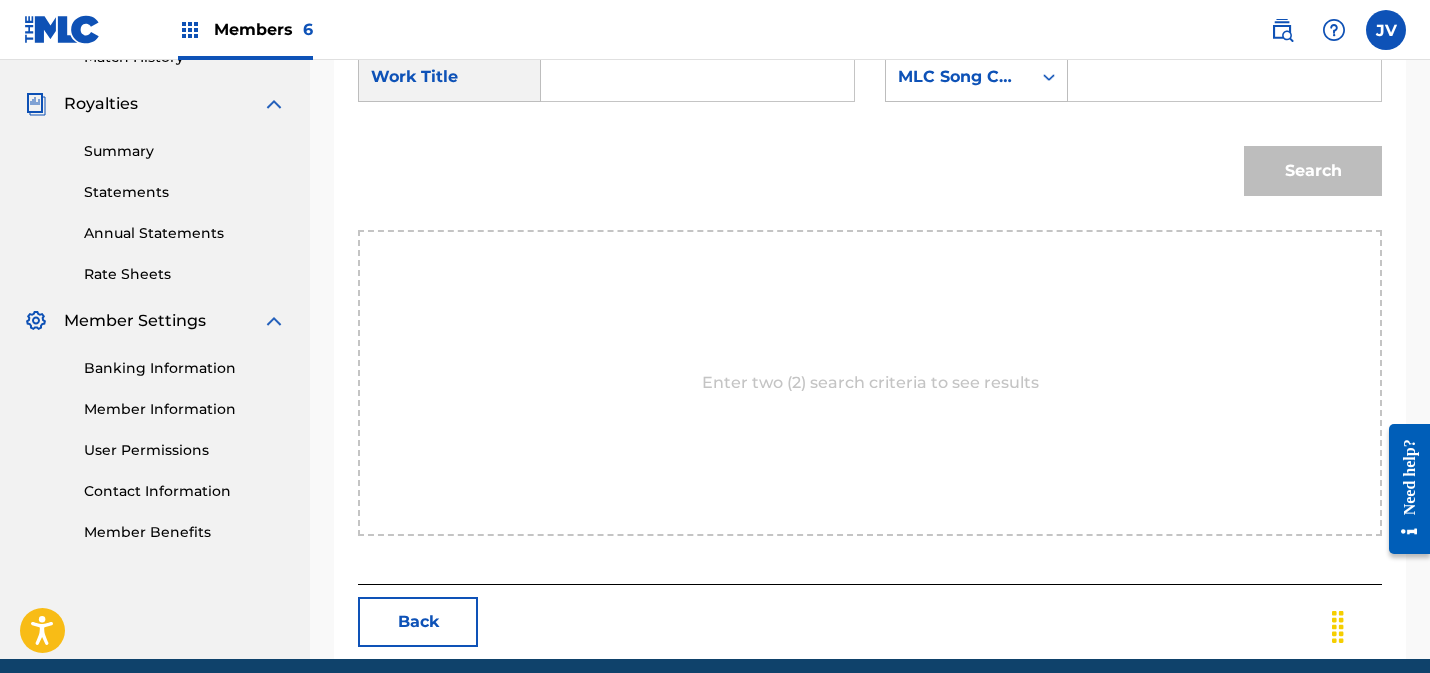 click at bounding box center (697, 77) 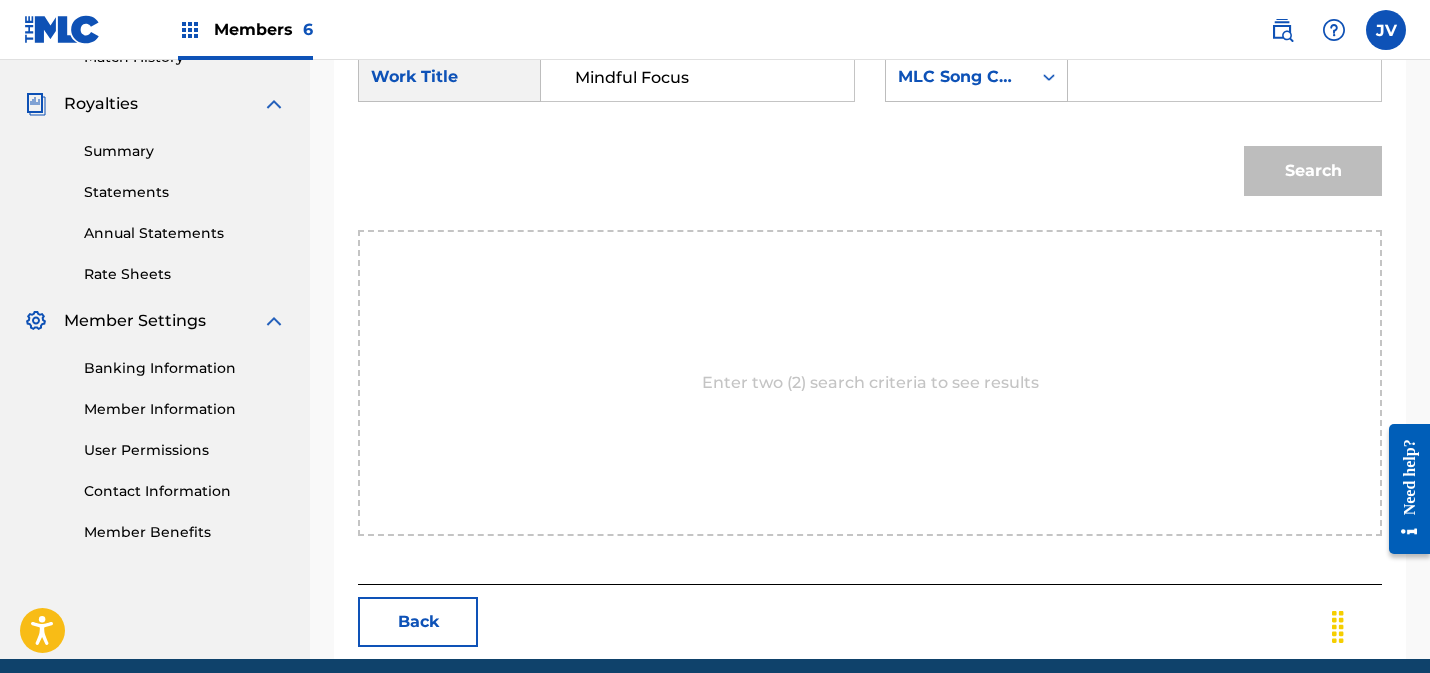 type on "Mindful Focus" 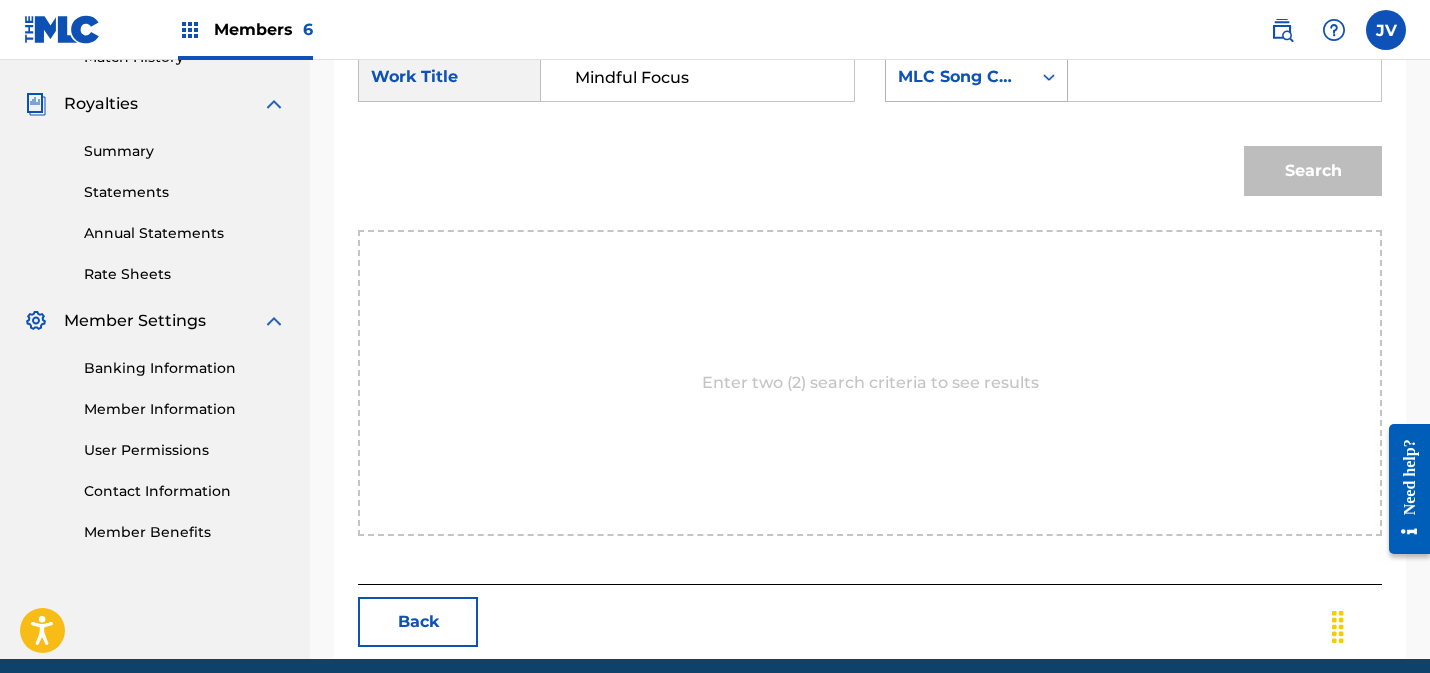 click on "MLC Song Code" at bounding box center [958, 77] 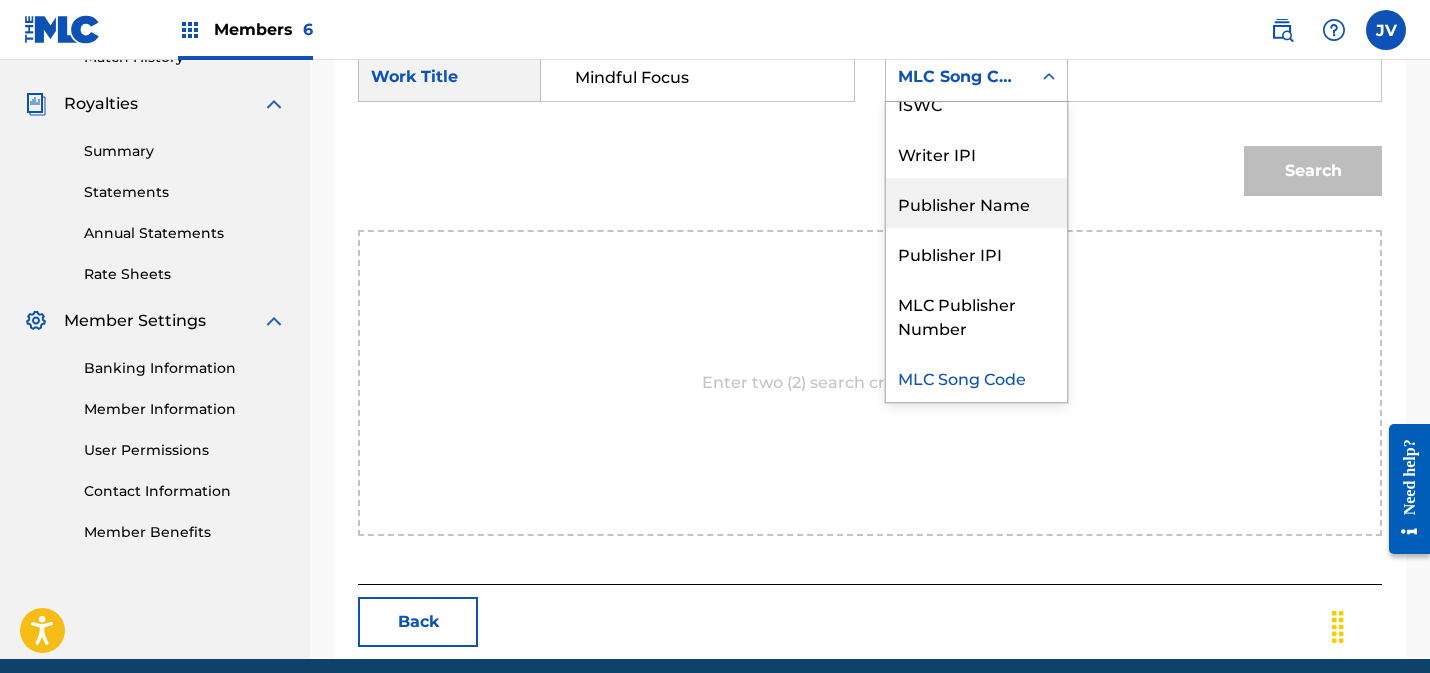 scroll, scrollTop: 0, scrollLeft: 0, axis: both 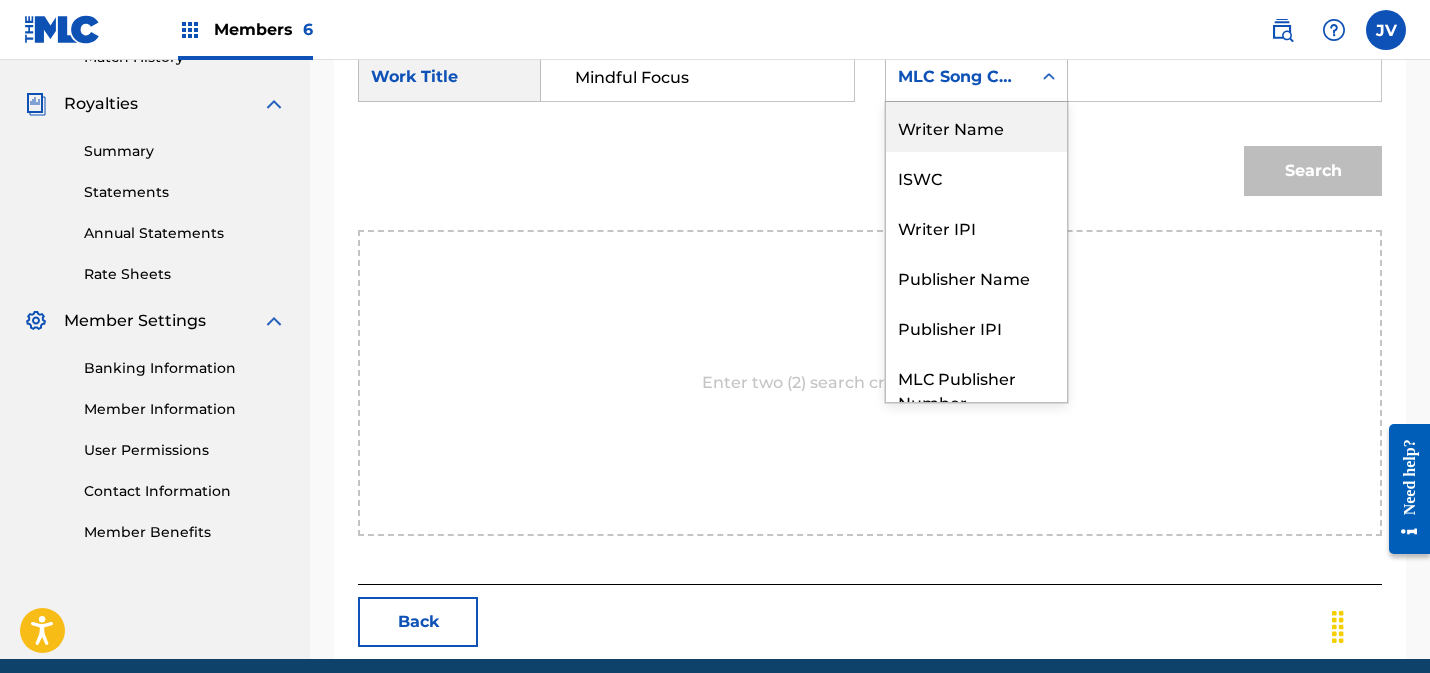 click on "Writer Name" at bounding box center (976, 127) 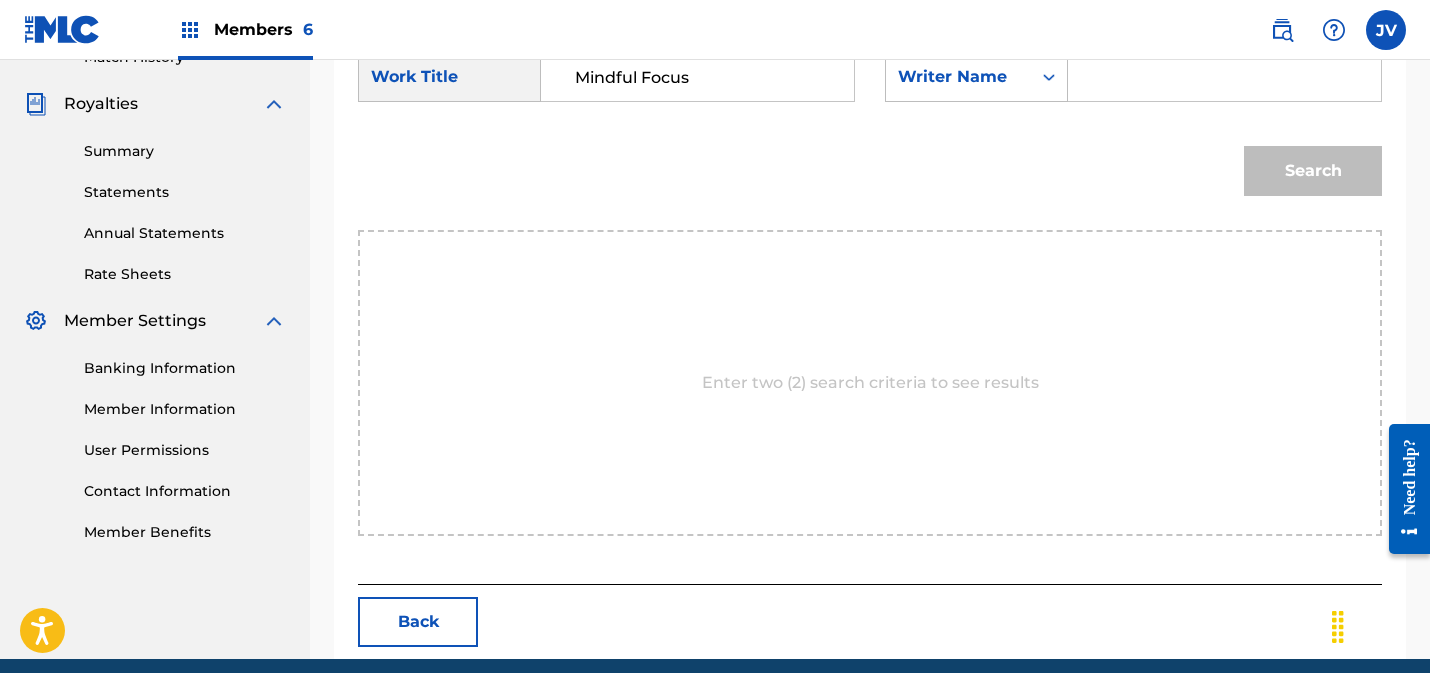 click at bounding box center [1224, 77] 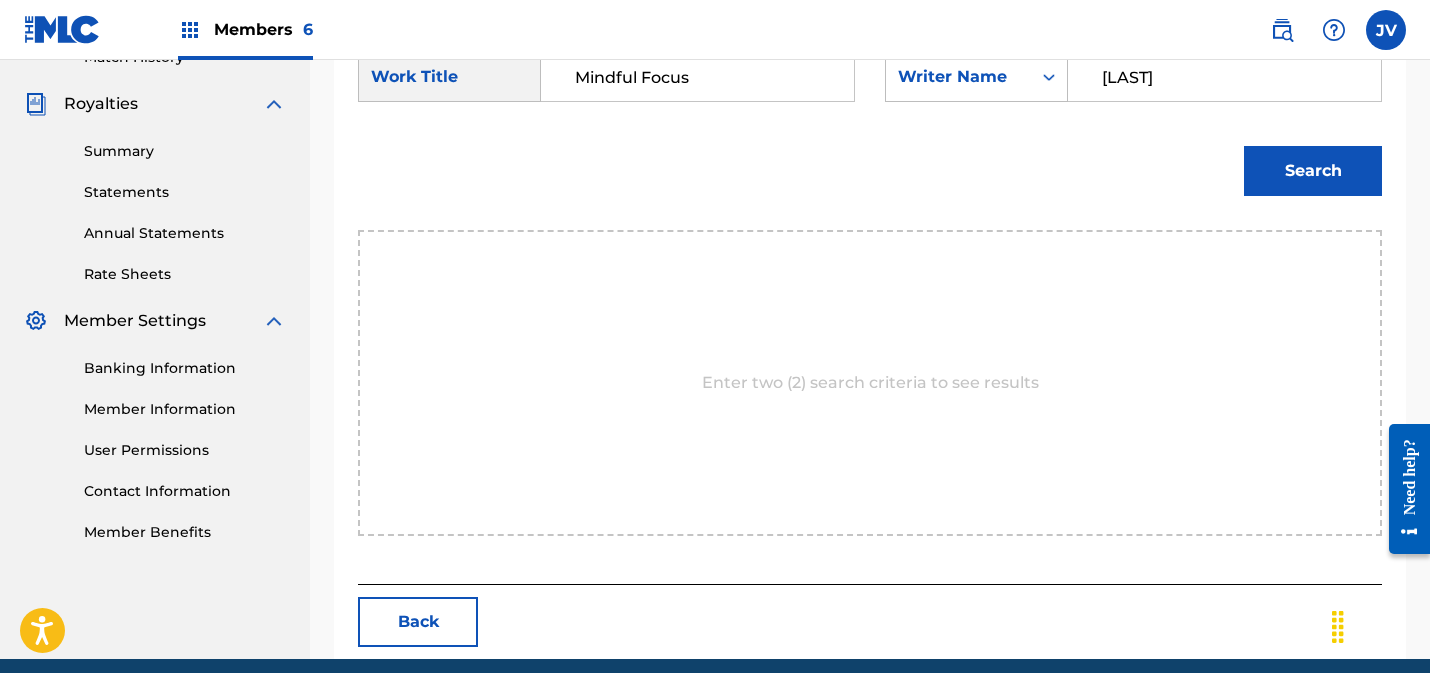 type on "[LAST]" 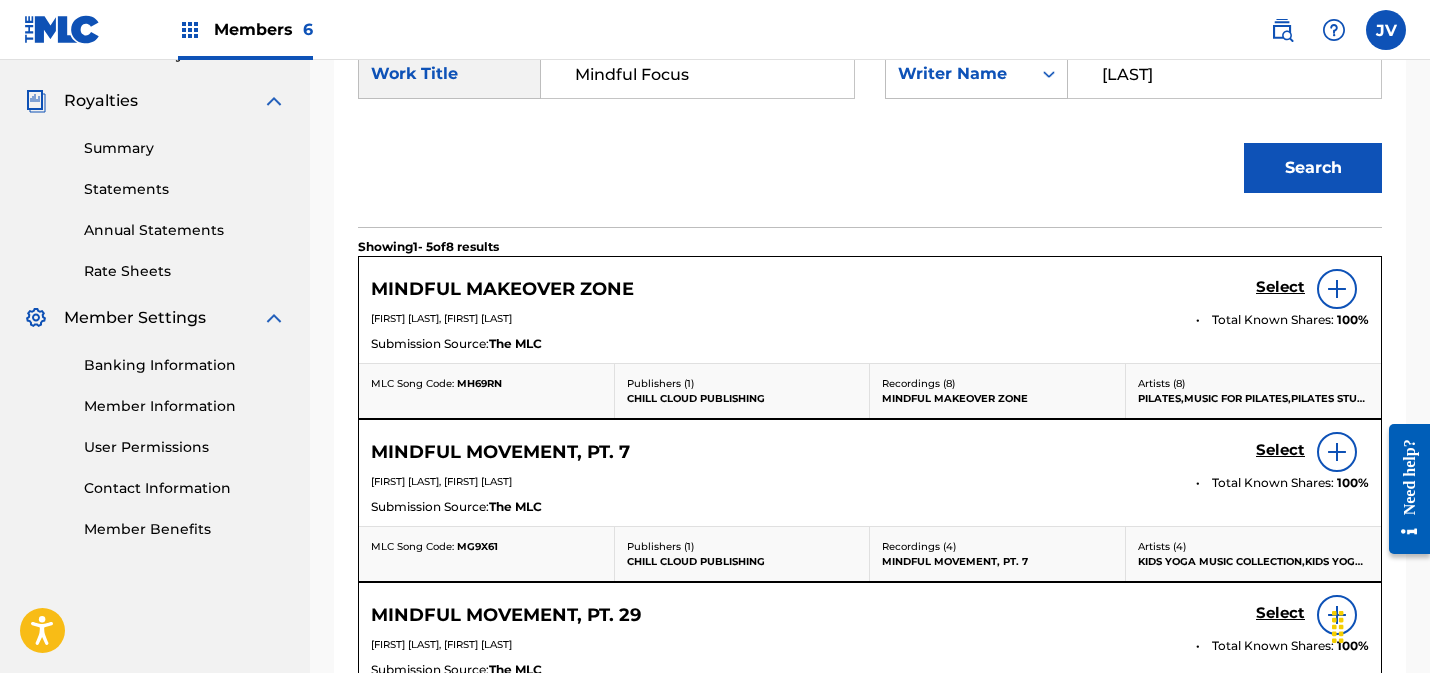 scroll, scrollTop: 509, scrollLeft: 0, axis: vertical 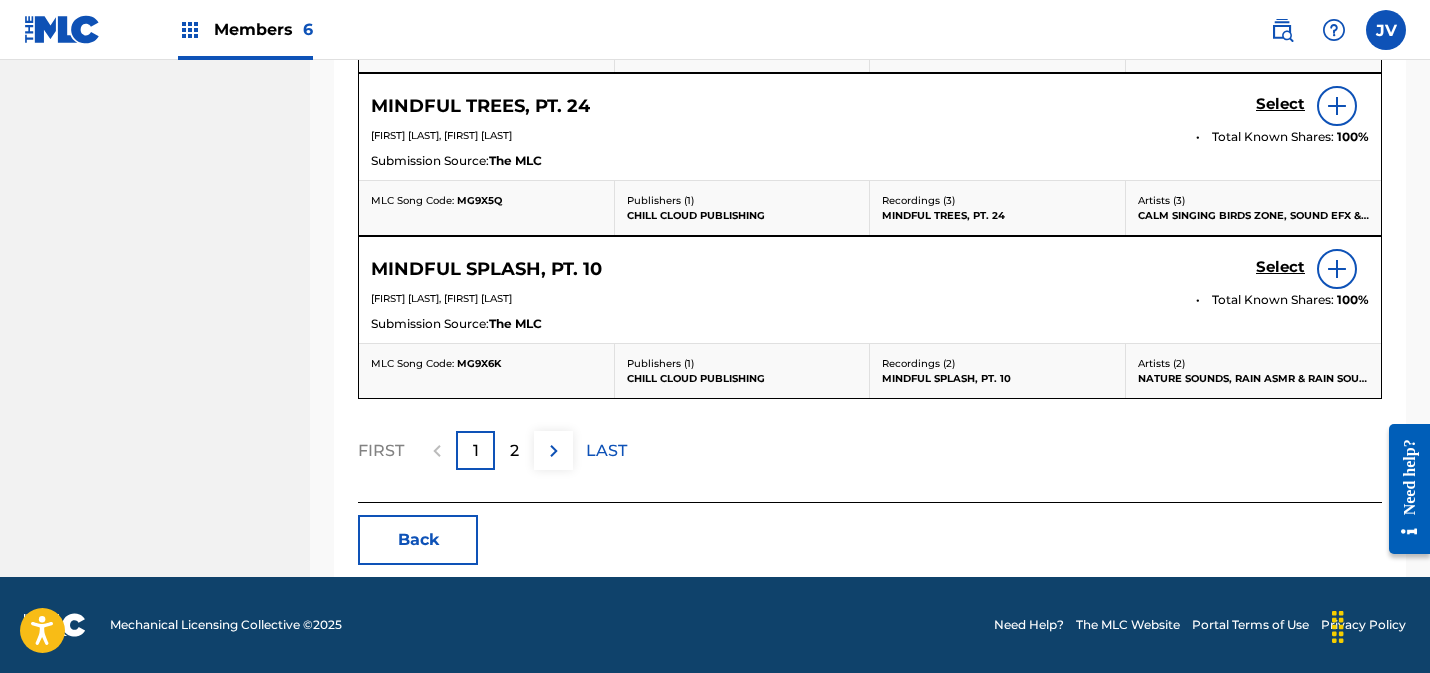 click on "2" at bounding box center (514, 451) 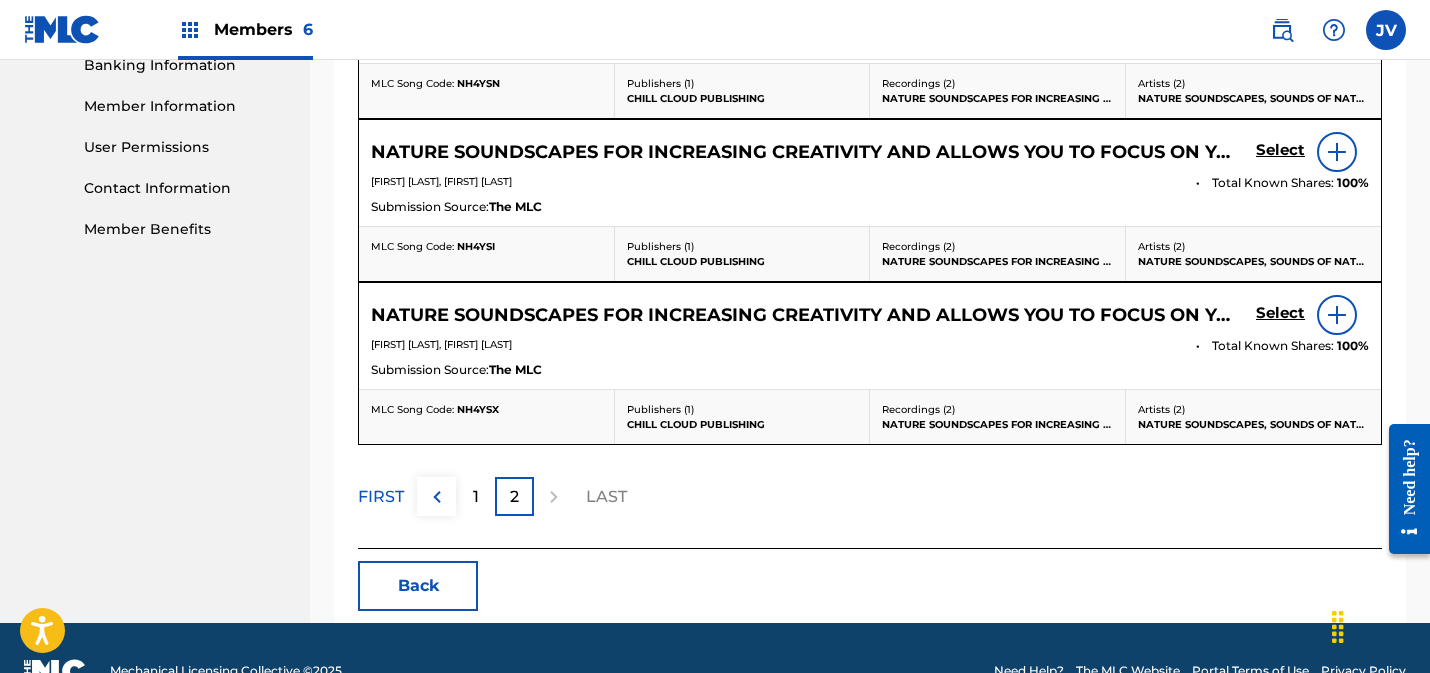 scroll, scrollTop: 926, scrollLeft: 0, axis: vertical 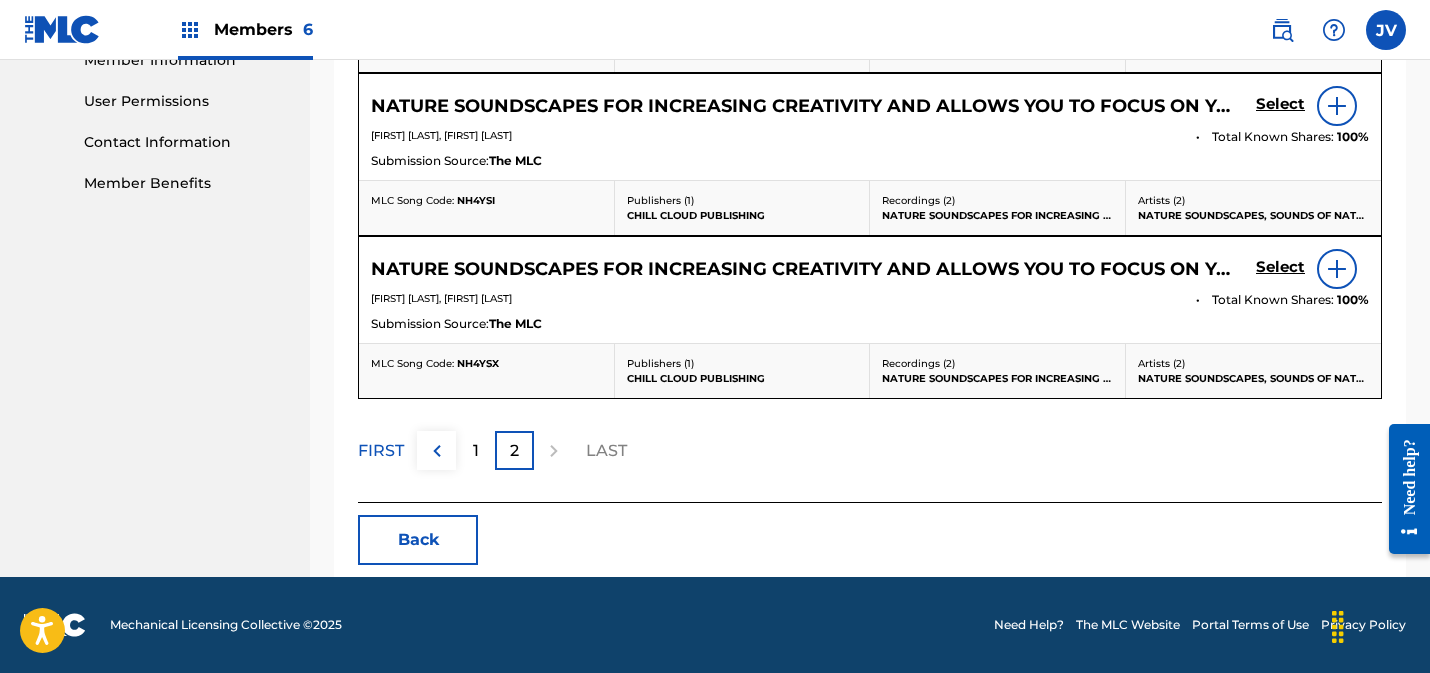 click on "1" at bounding box center (475, 450) 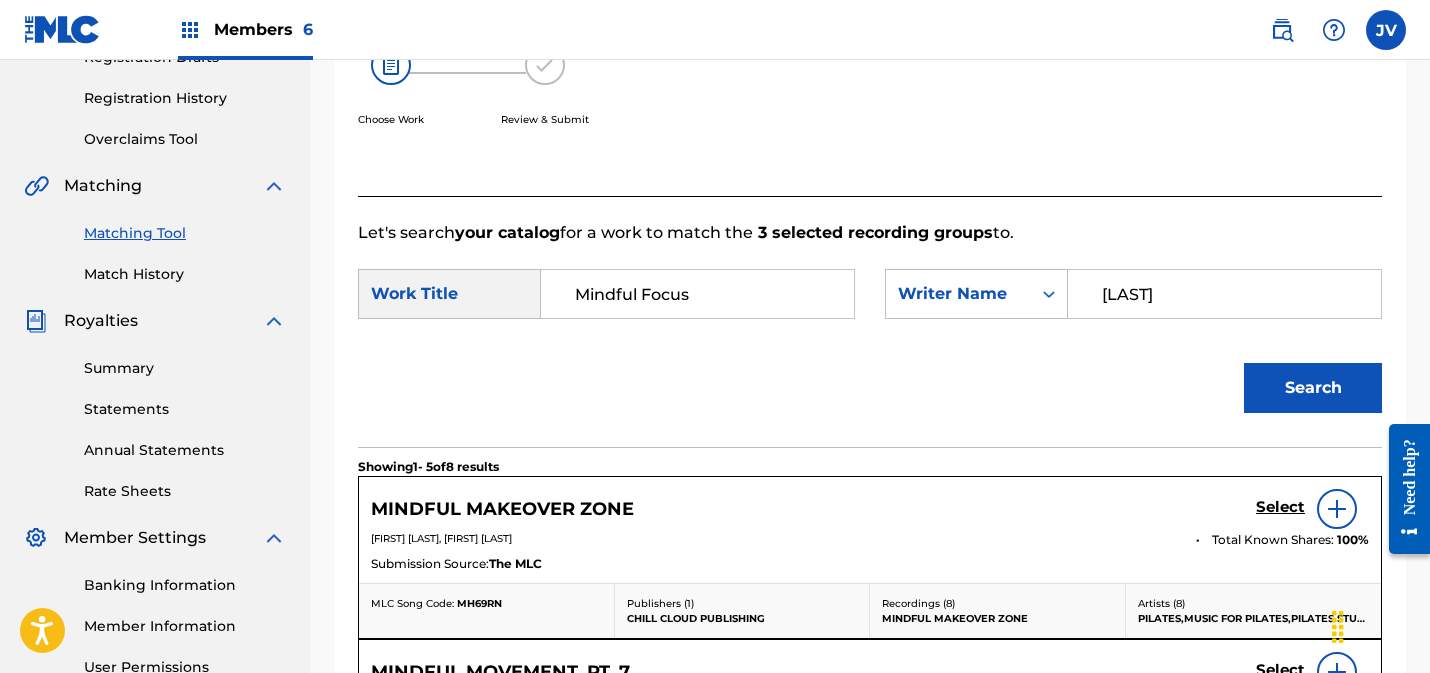 scroll, scrollTop: 141, scrollLeft: 0, axis: vertical 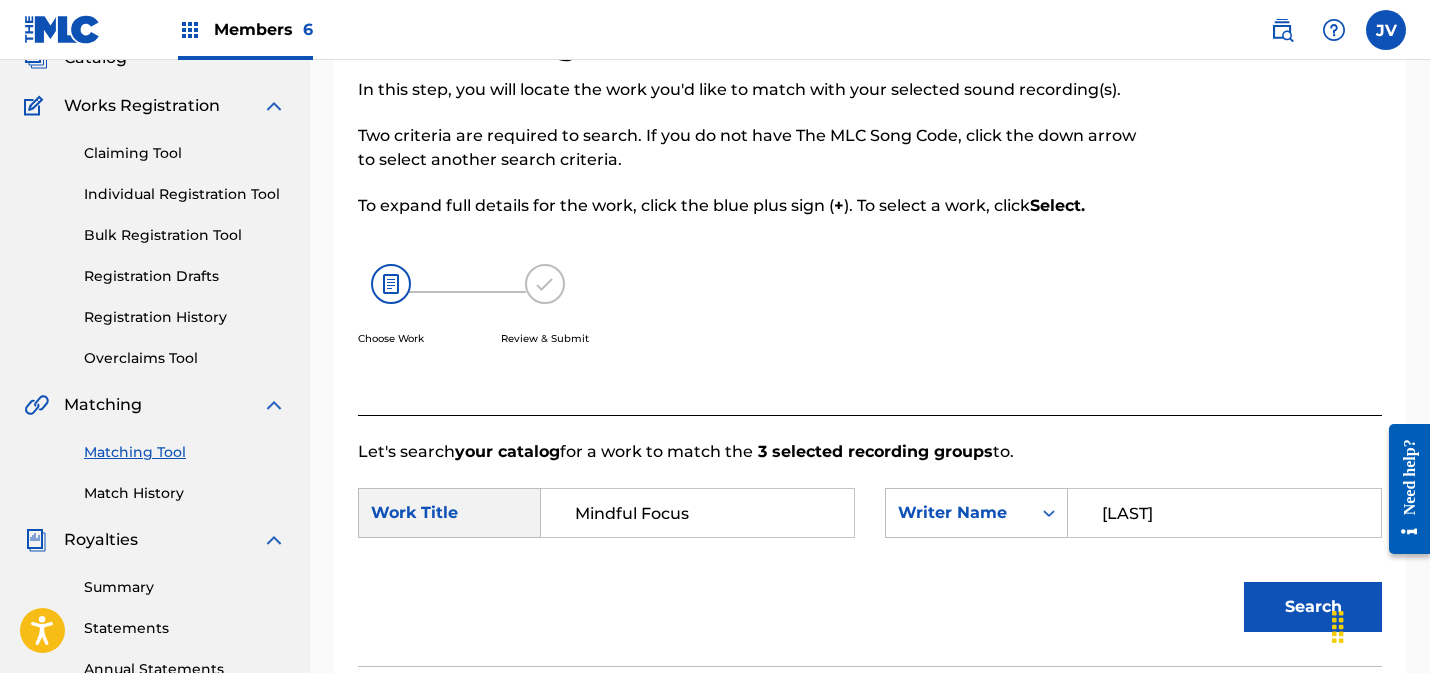 click on "Mindful Focus" at bounding box center (697, 513) 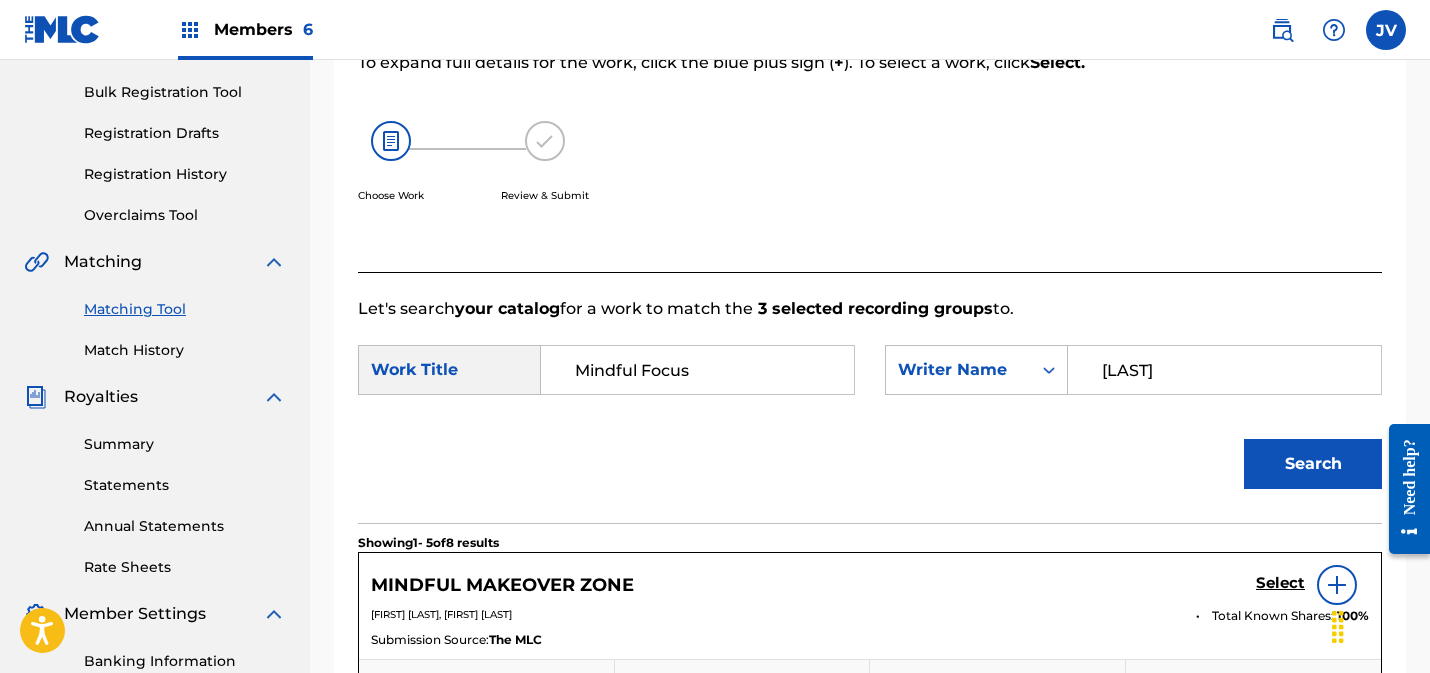 scroll, scrollTop: 346, scrollLeft: 0, axis: vertical 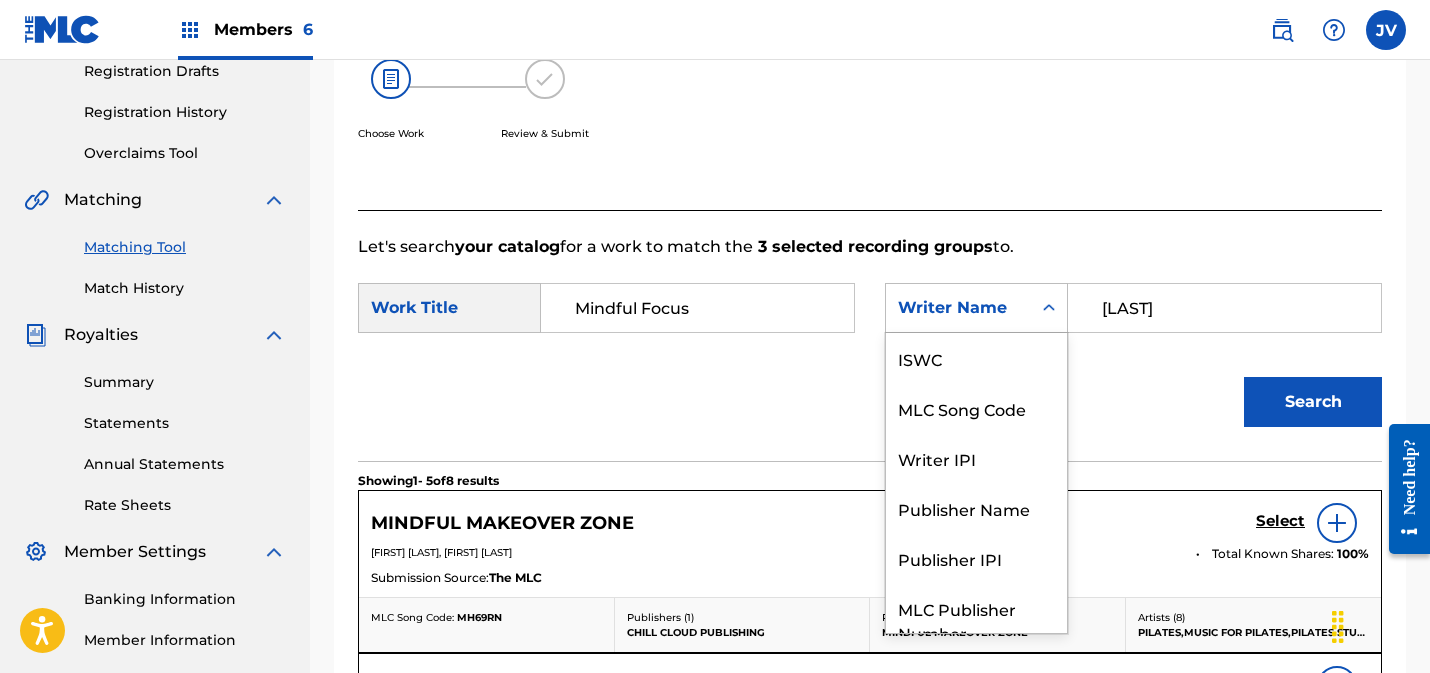 click on "Writer Name" at bounding box center (958, 308) 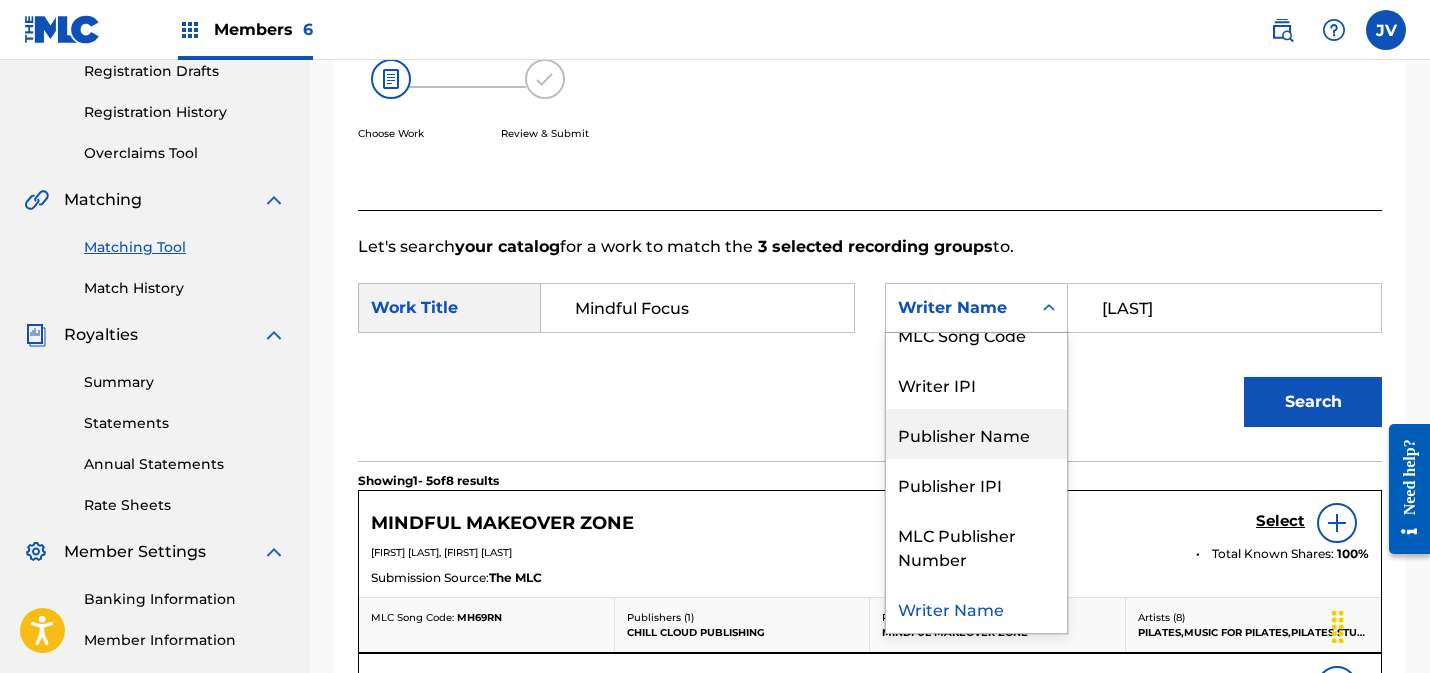 click on "Publisher Name" at bounding box center (976, 434) 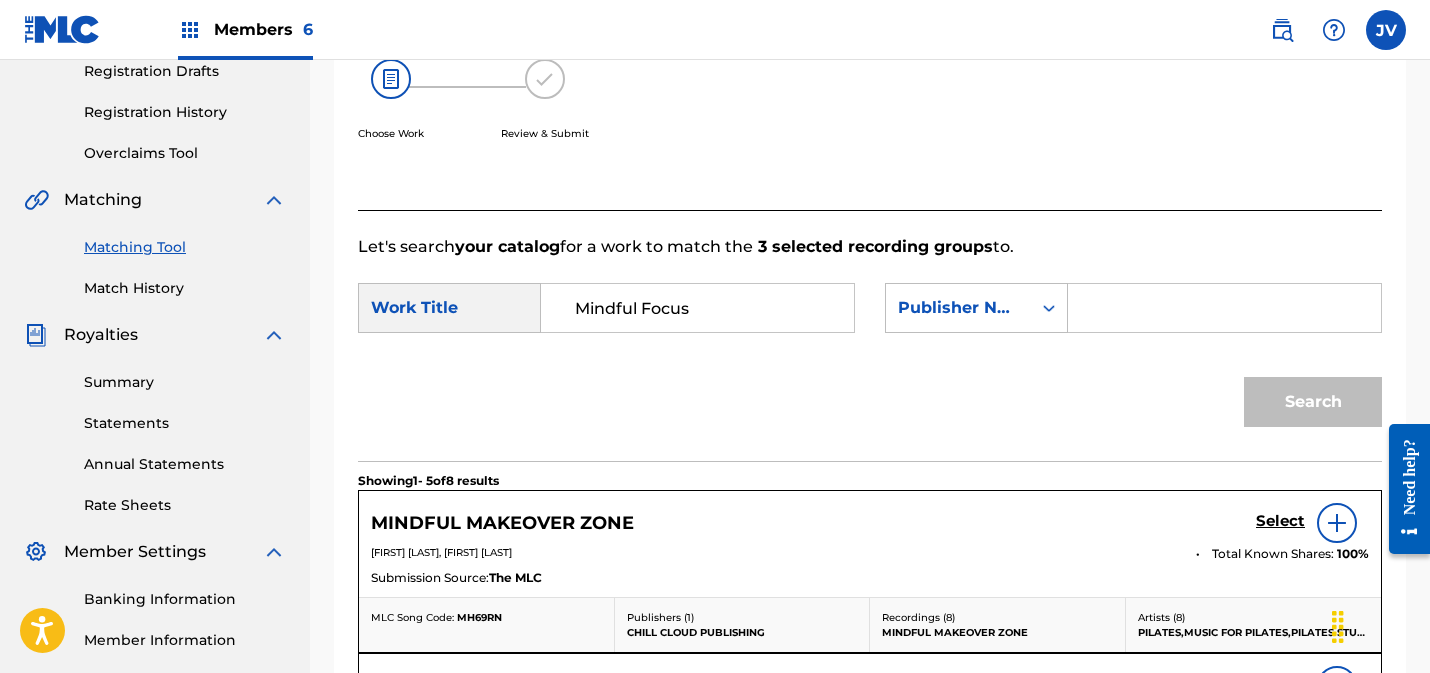 click at bounding box center [1224, 308] 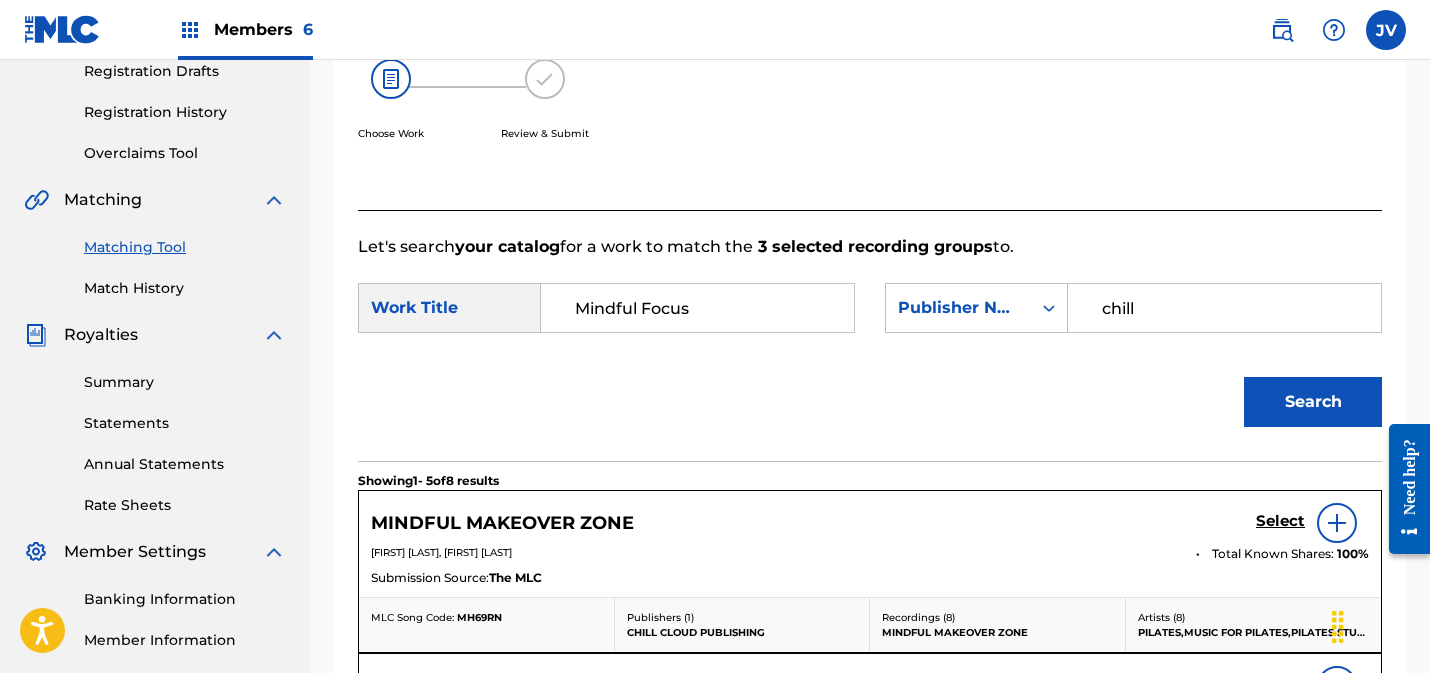 type on "chill" 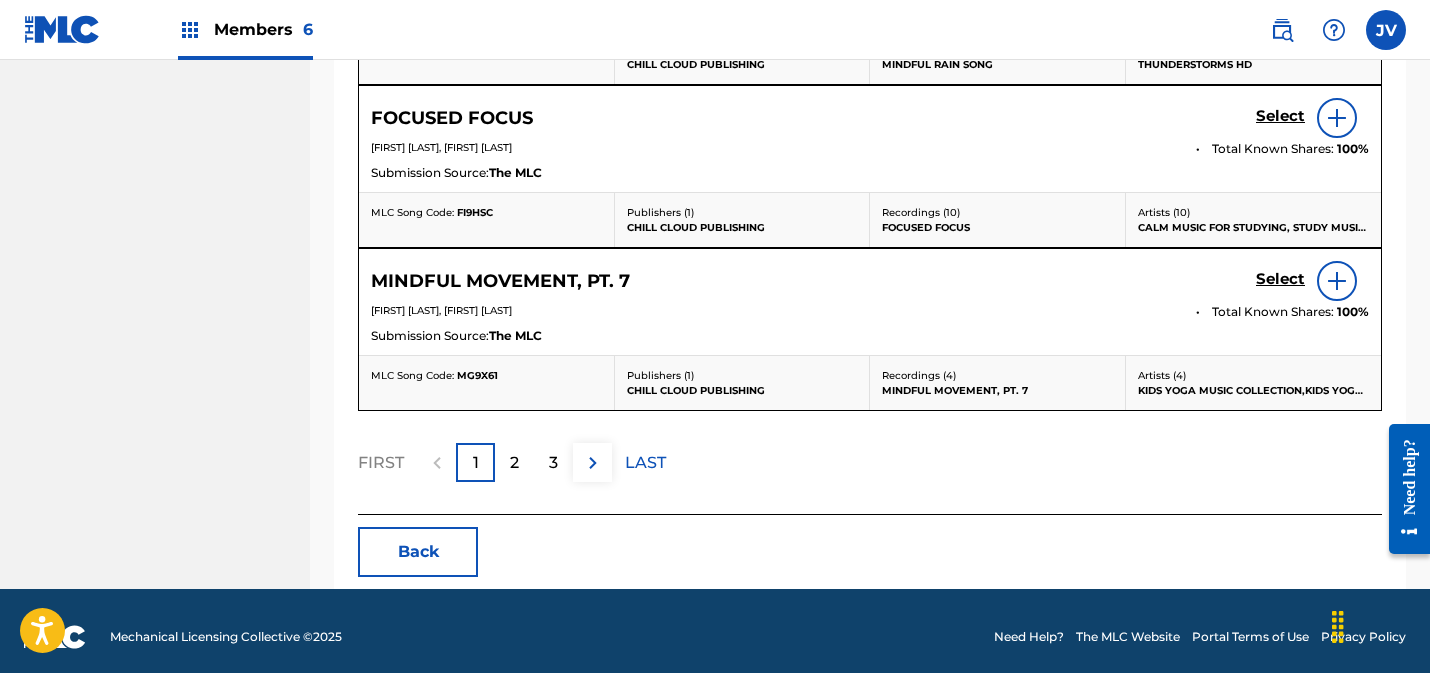 scroll, scrollTop: 1252, scrollLeft: 0, axis: vertical 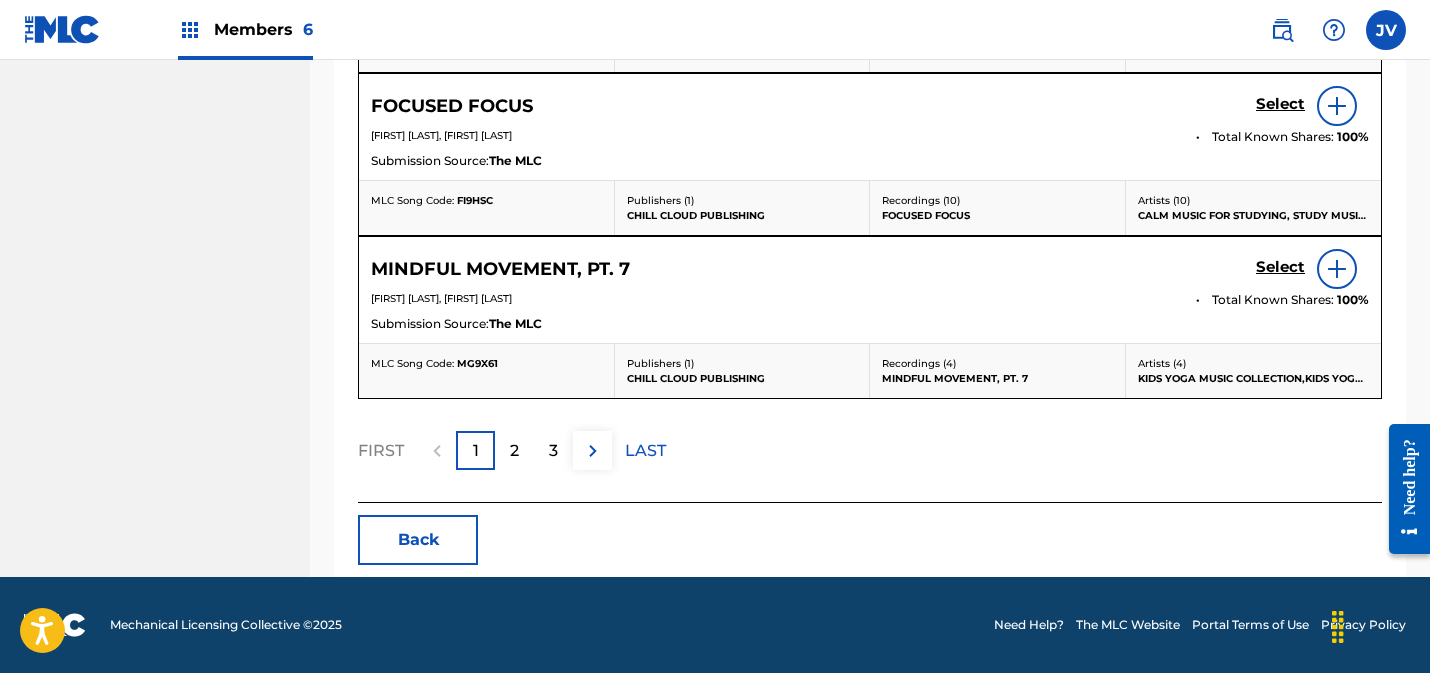 click on "2" at bounding box center [514, 450] 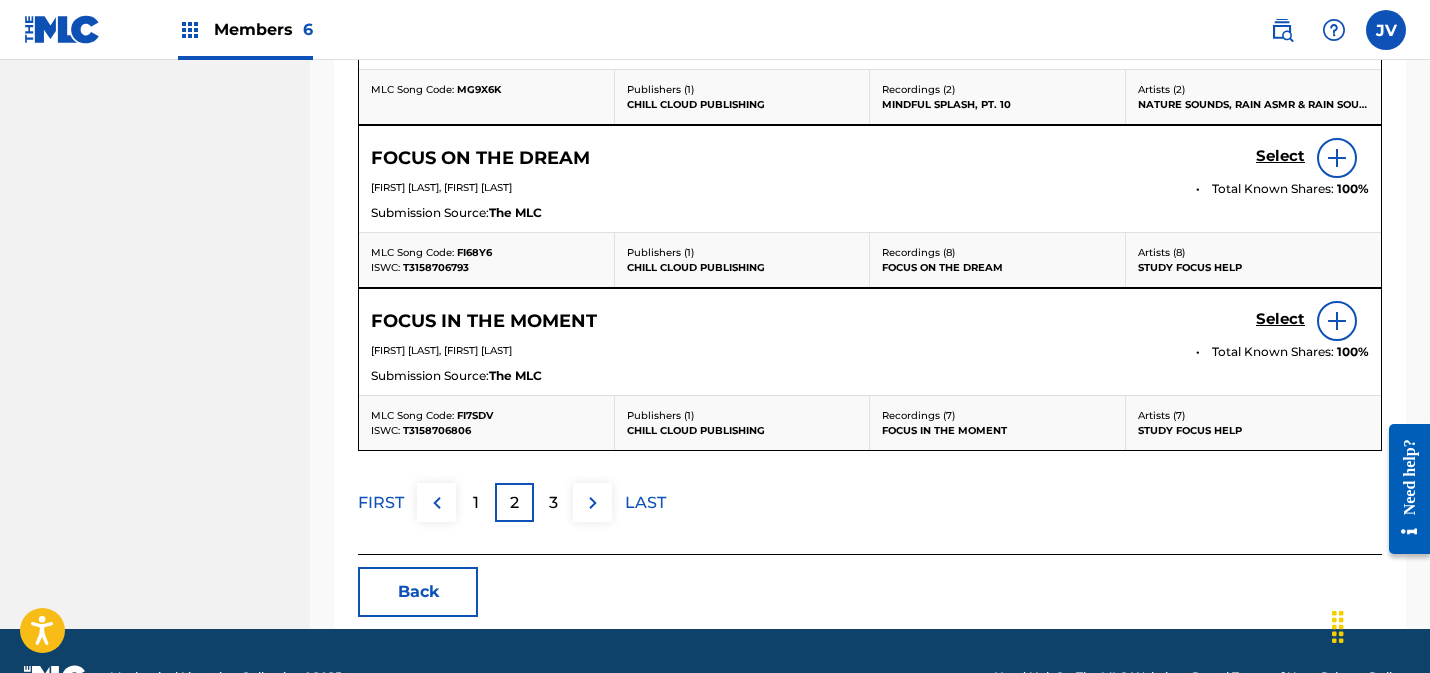 click on "3" at bounding box center (553, 503) 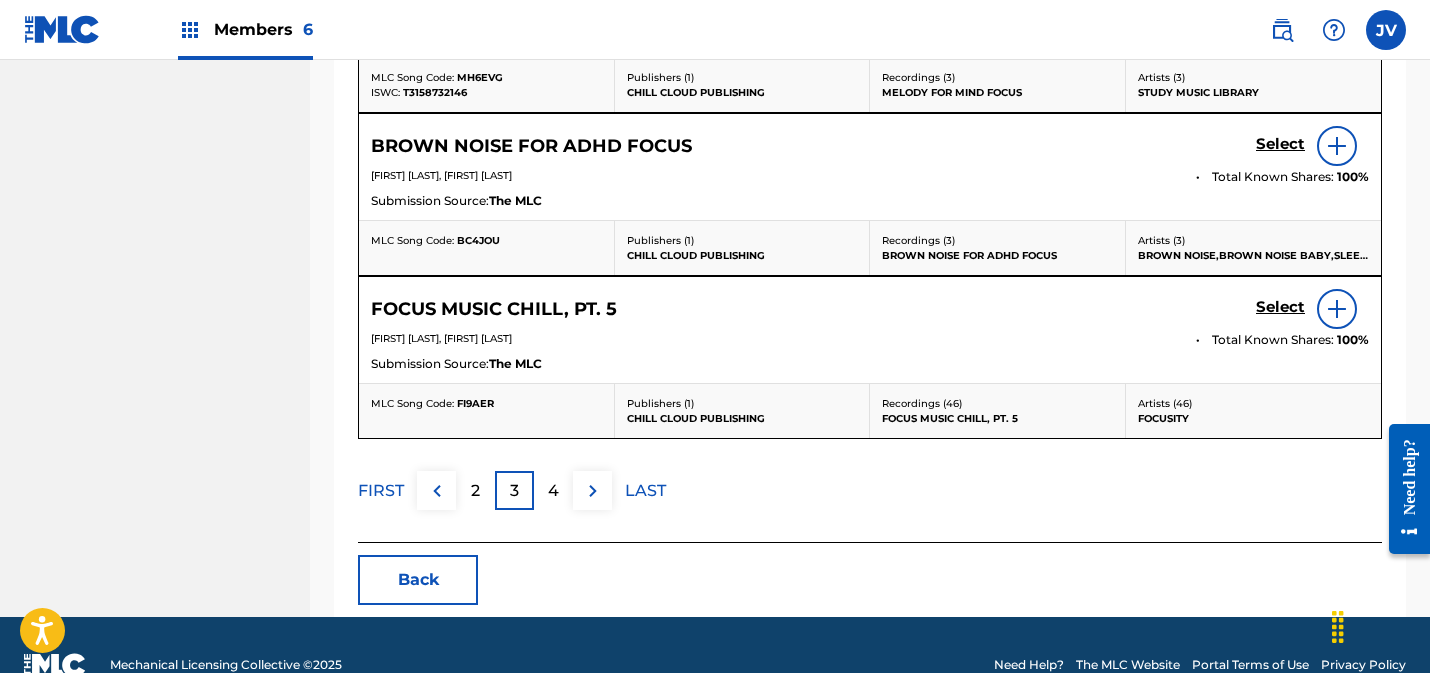 scroll, scrollTop: 1252, scrollLeft: 0, axis: vertical 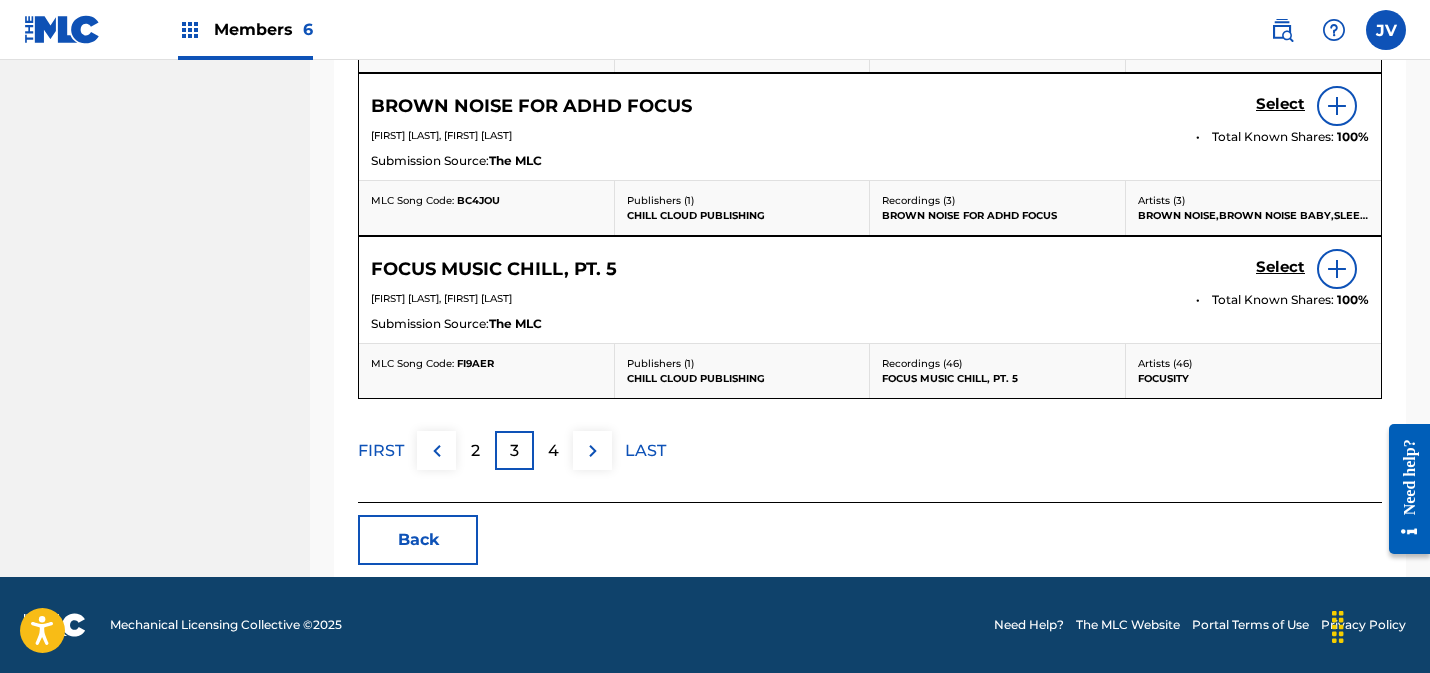 click on "4" at bounding box center (553, 451) 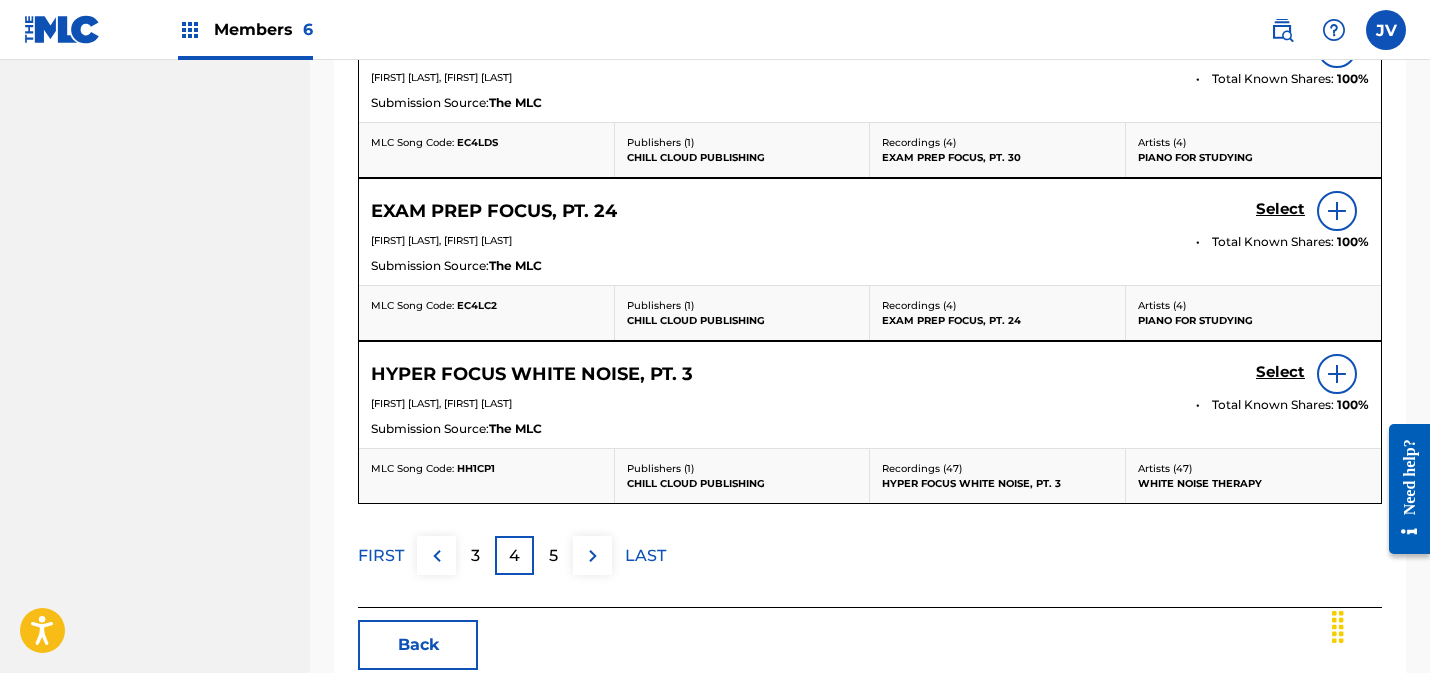 scroll, scrollTop: 1252, scrollLeft: 0, axis: vertical 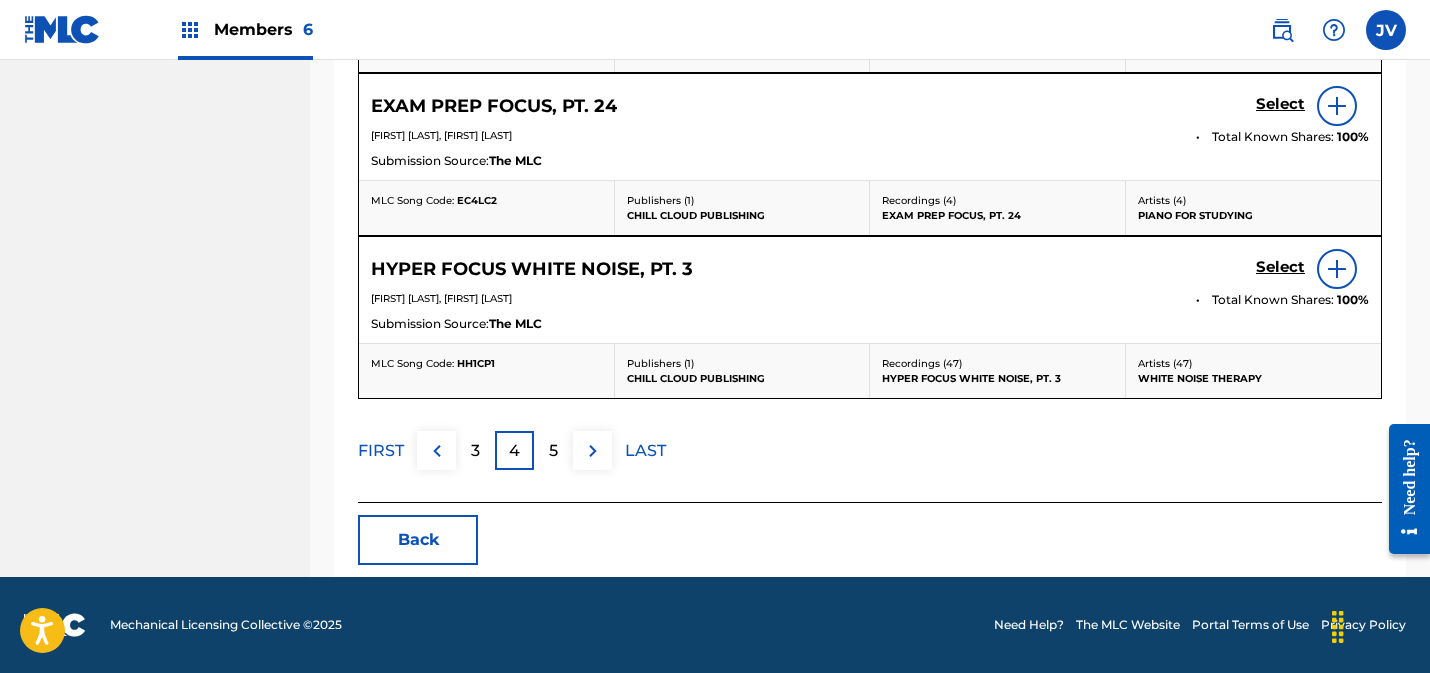 click on "5" at bounding box center [553, 451] 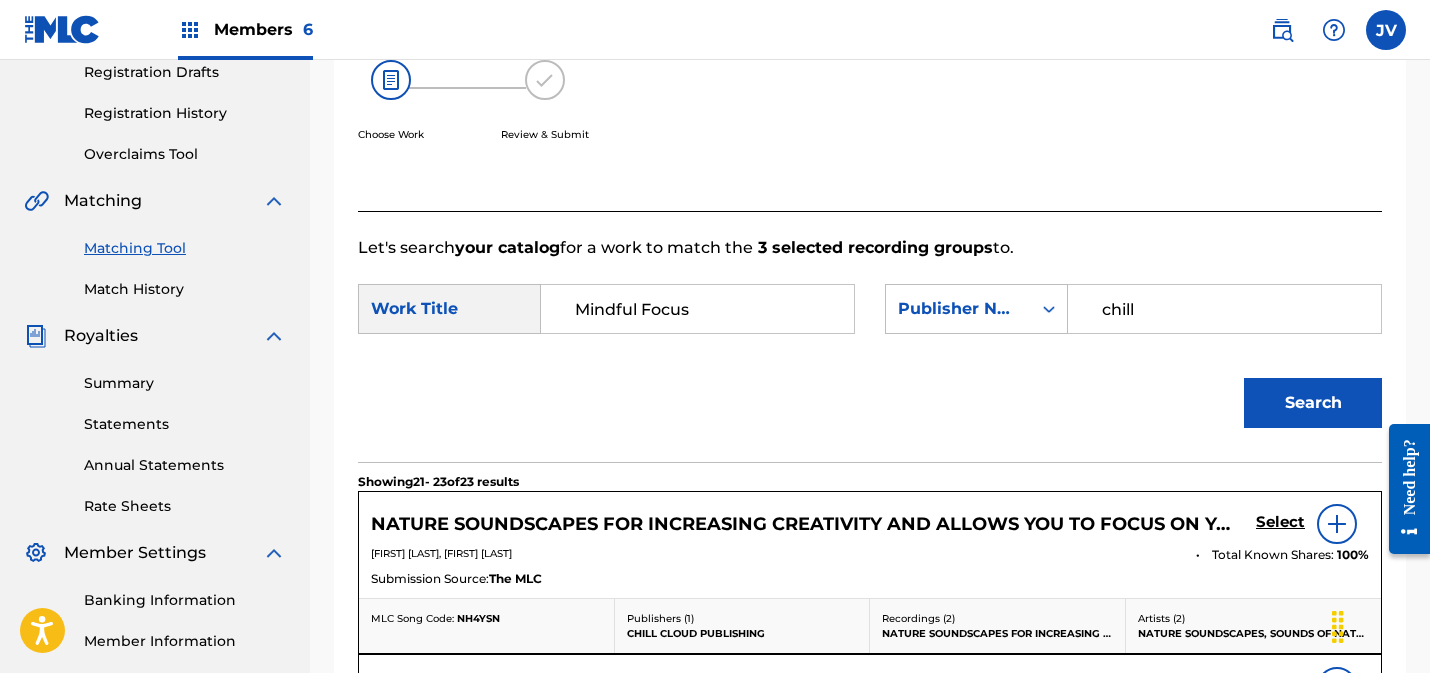 scroll, scrollTop: 363, scrollLeft: 0, axis: vertical 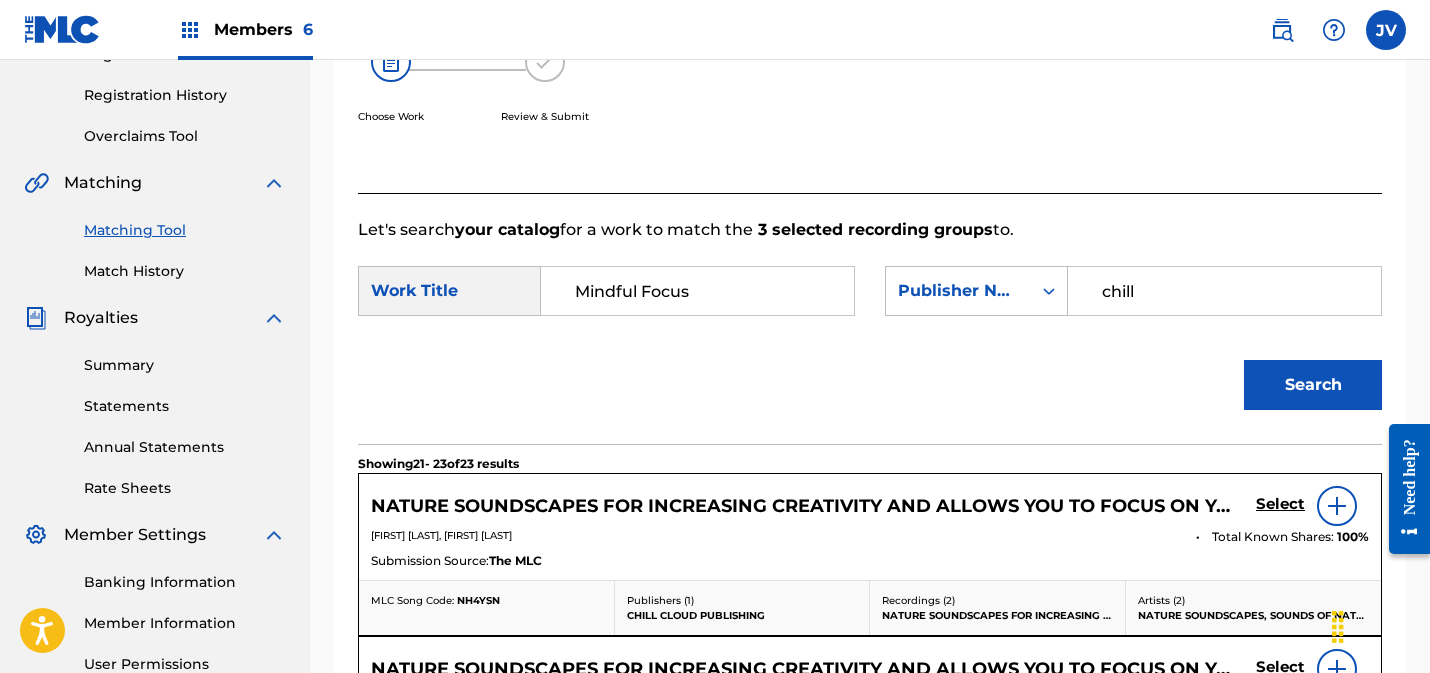 click on "Matching Tool" at bounding box center [185, 230] 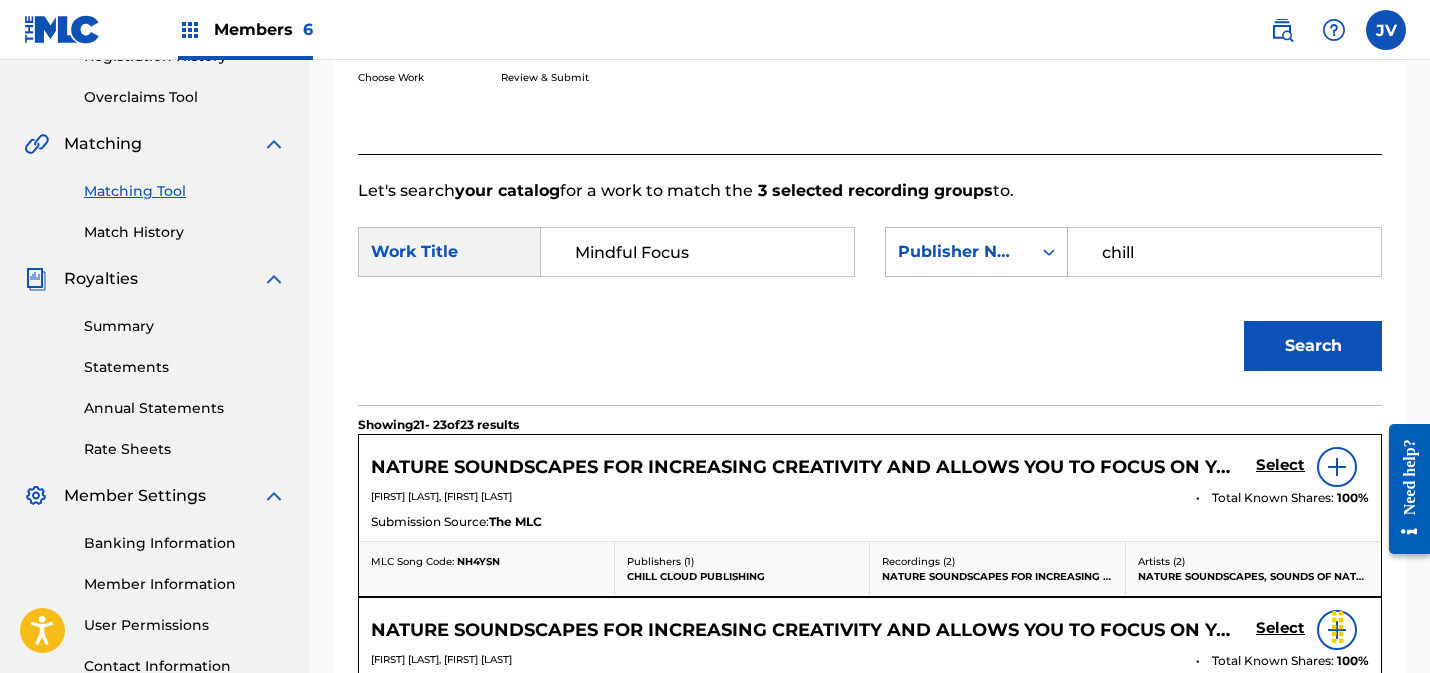 scroll, scrollTop: 407, scrollLeft: 0, axis: vertical 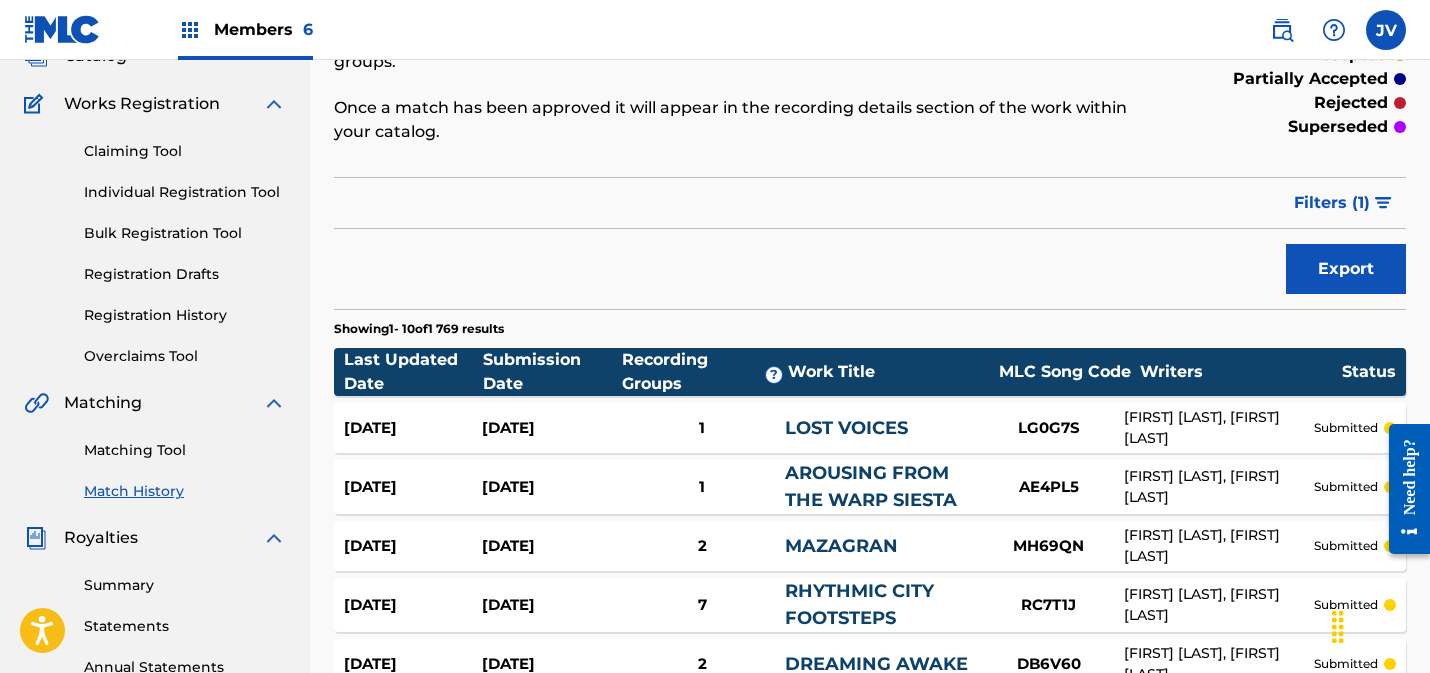 drag, startPoint x: 139, startPoint y: 449, endPoint x: 198, endPoint y: 445, distance: 59.135437 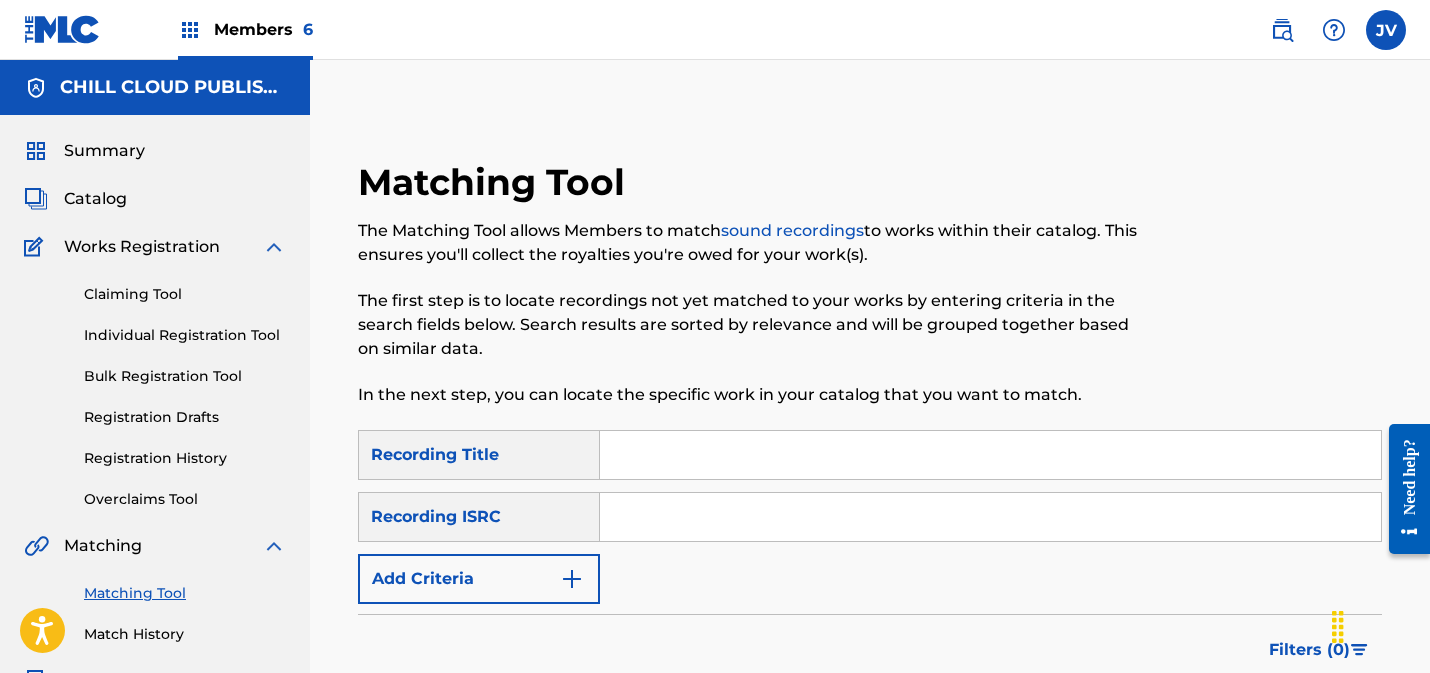 click at bounding box center (990, 517) 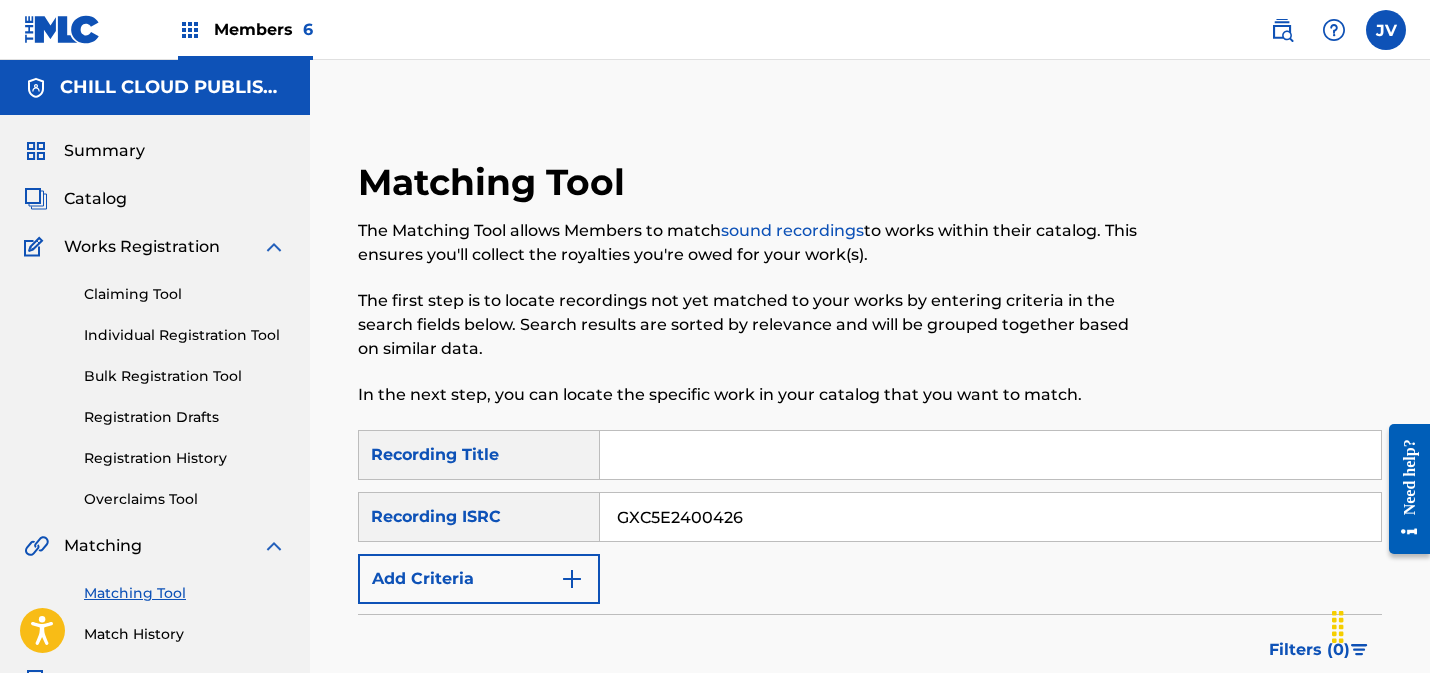 scroll, scrollTop: 547, scrollLeft: 0, axis: vertical 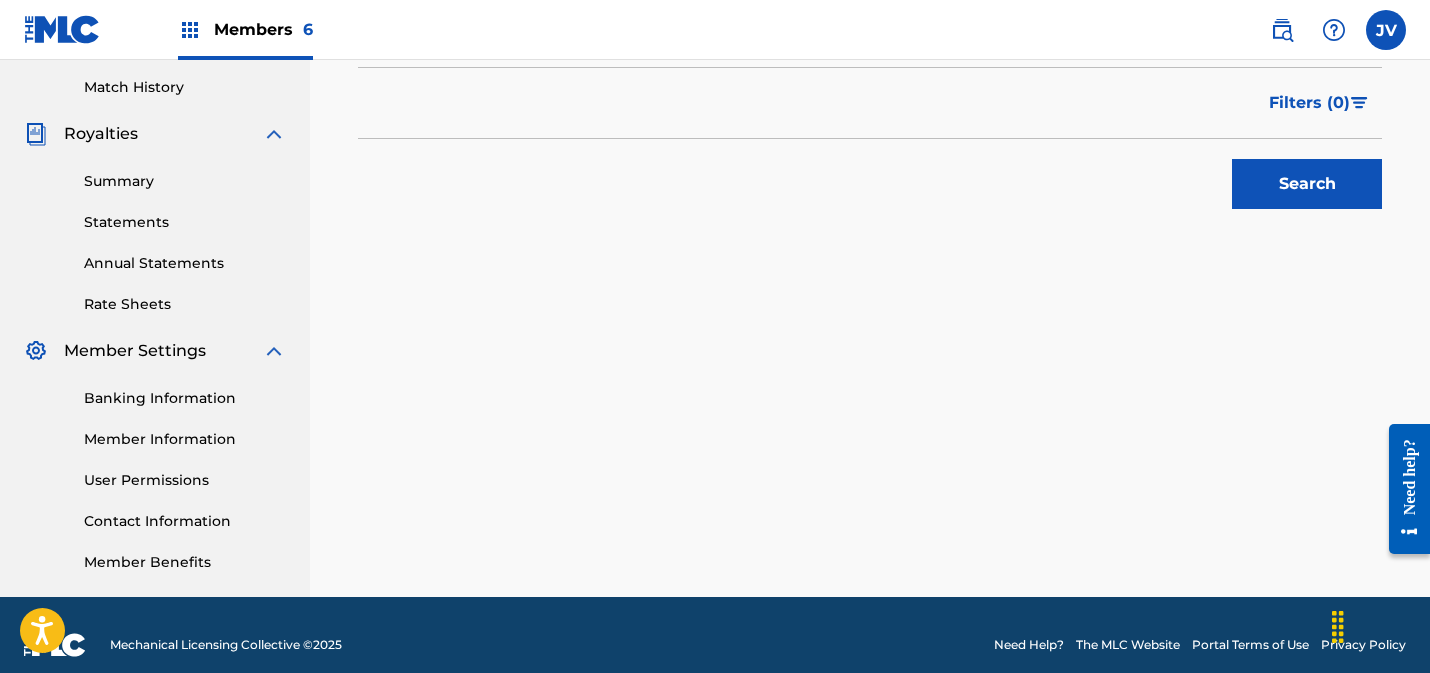 type on "GXC5E2400426" 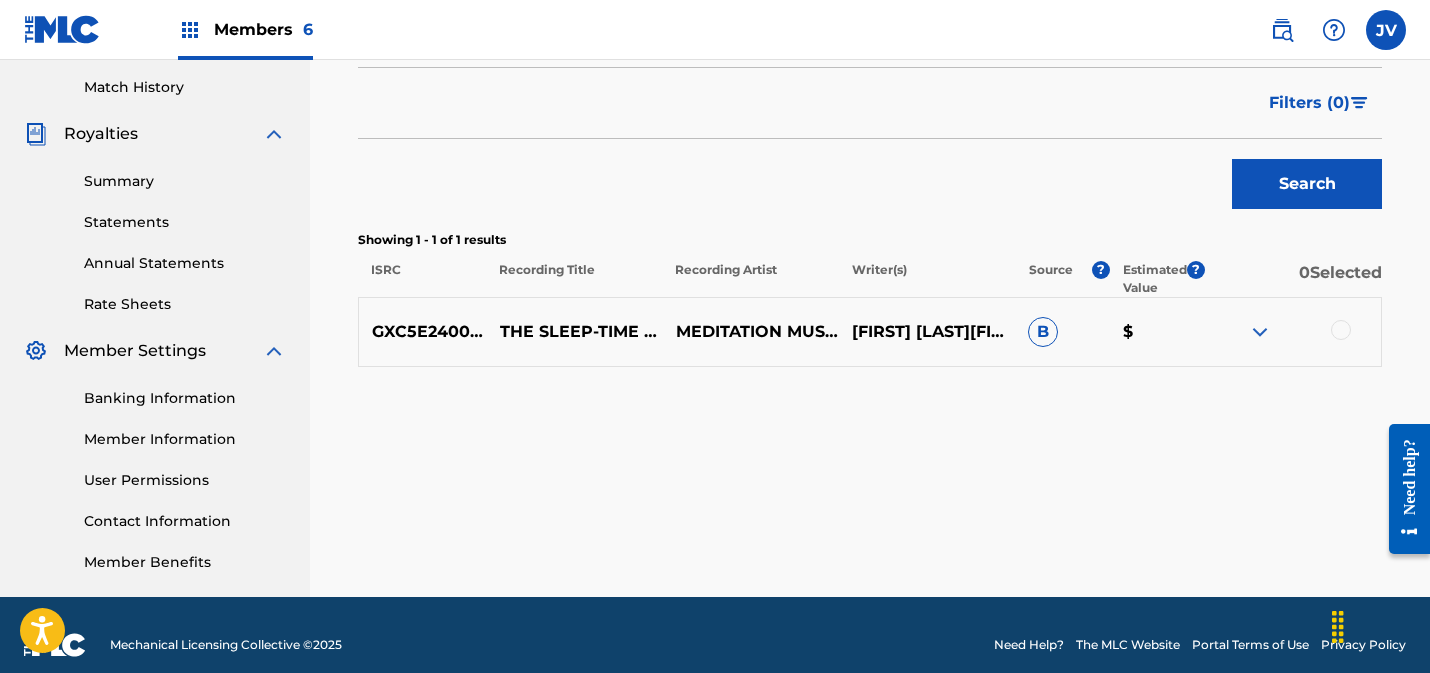 click at bounding box center [1293, 332] 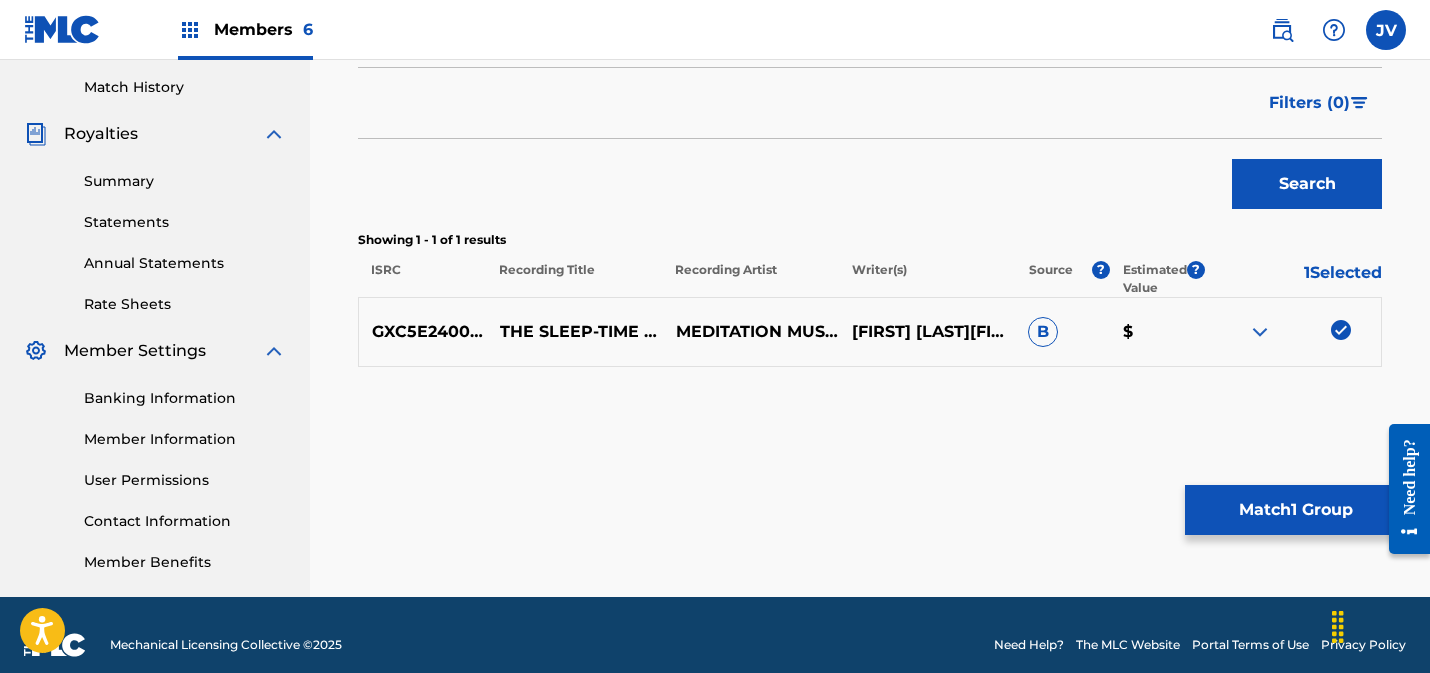click on "Match  1 Group" at bounding box center (1295, 510) 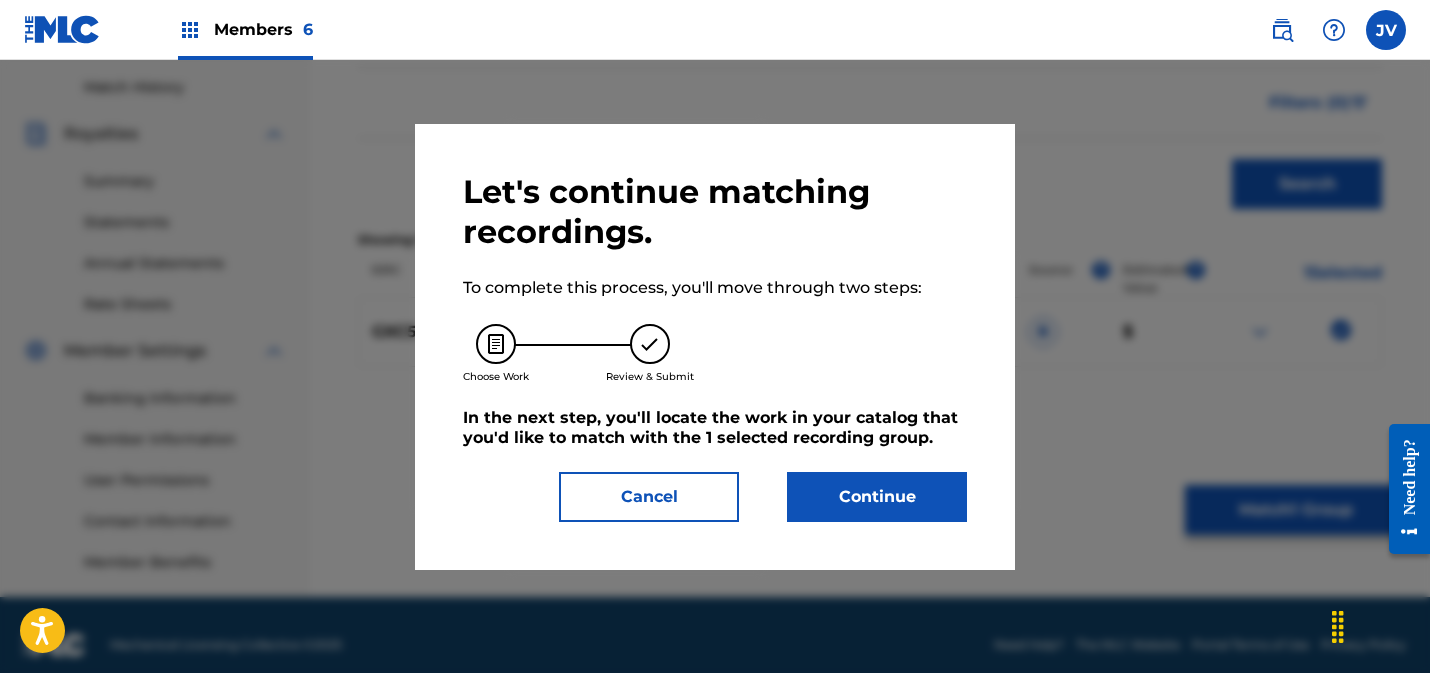 drag, startPoint x: 837, startPoint y: 488, endPoint x: 846, endPoint y: 482, distance: 10.816654 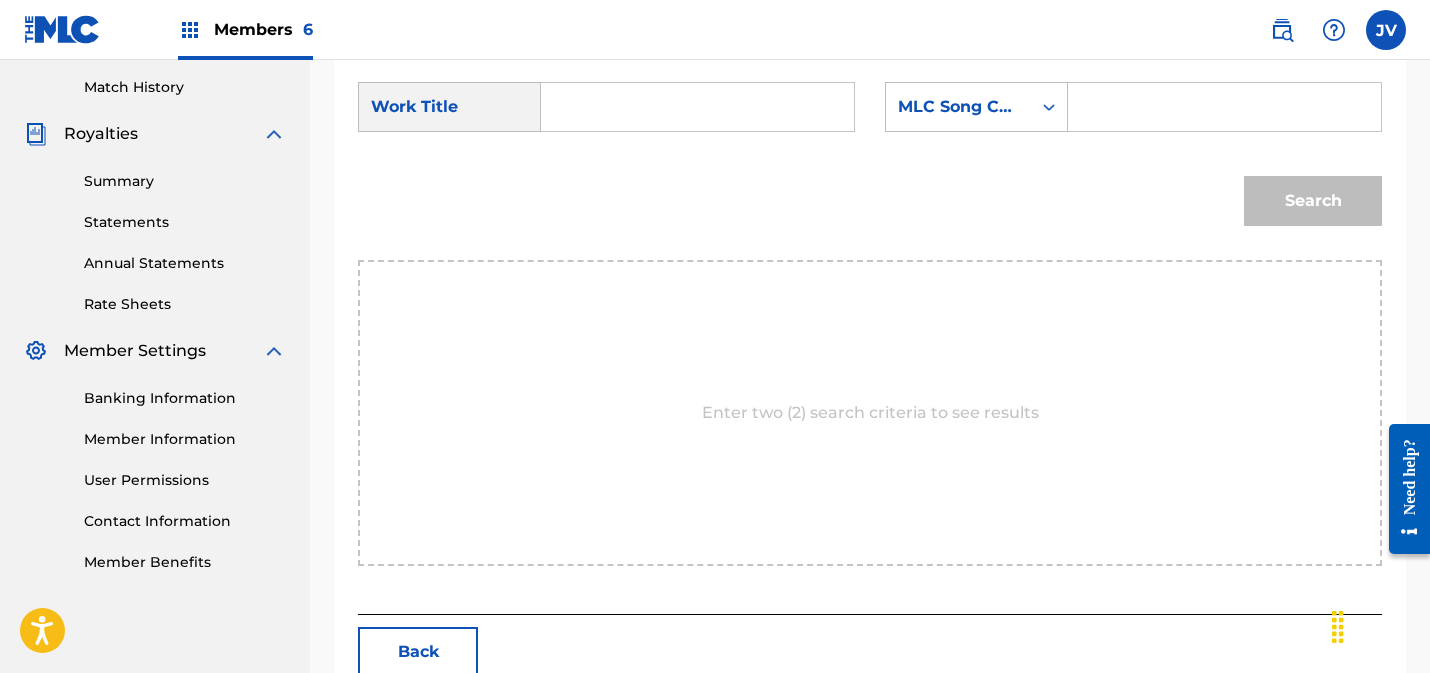 drag, startPoint x: 678, startPoint y: 112, endPoint x: 692, endPoint y: 114, distance: 14.142136 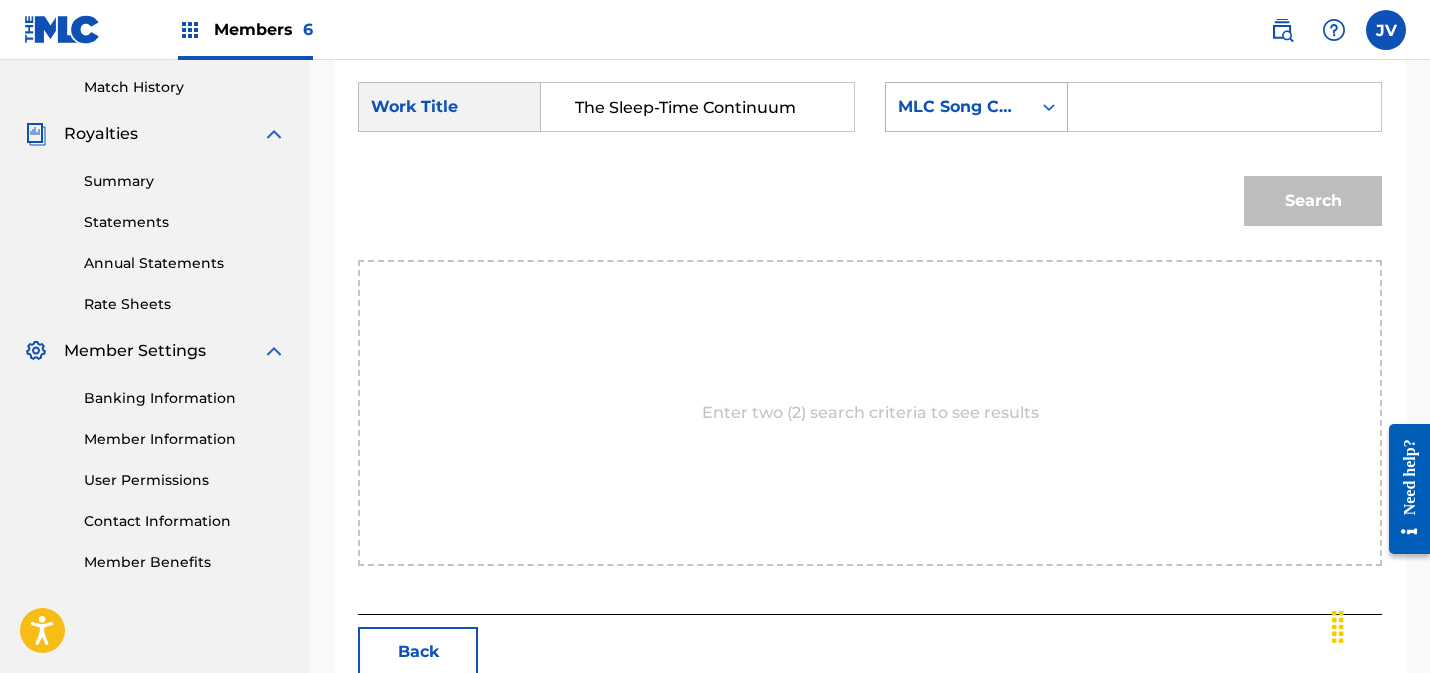 type on "The Sleep-Time Continuum" 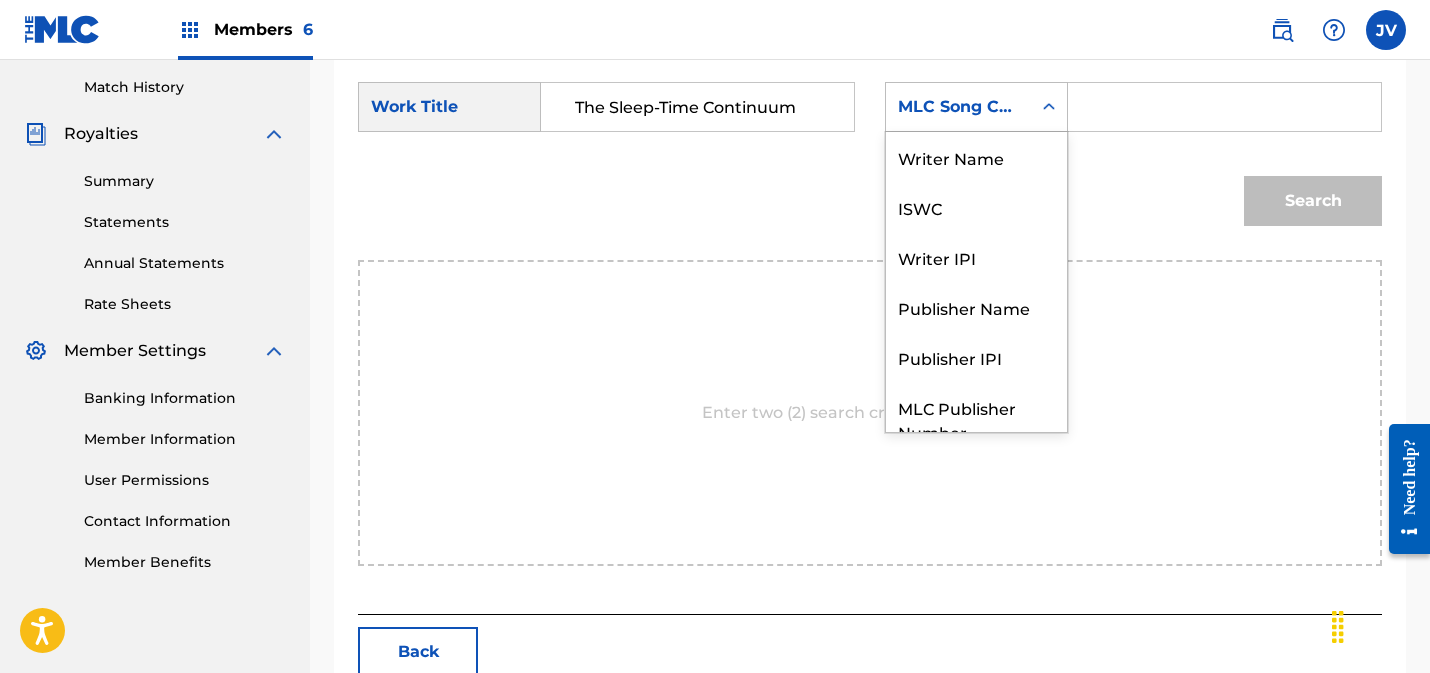 scroll, scrollTop: 74, scrollLeft: 0, axis: vertical 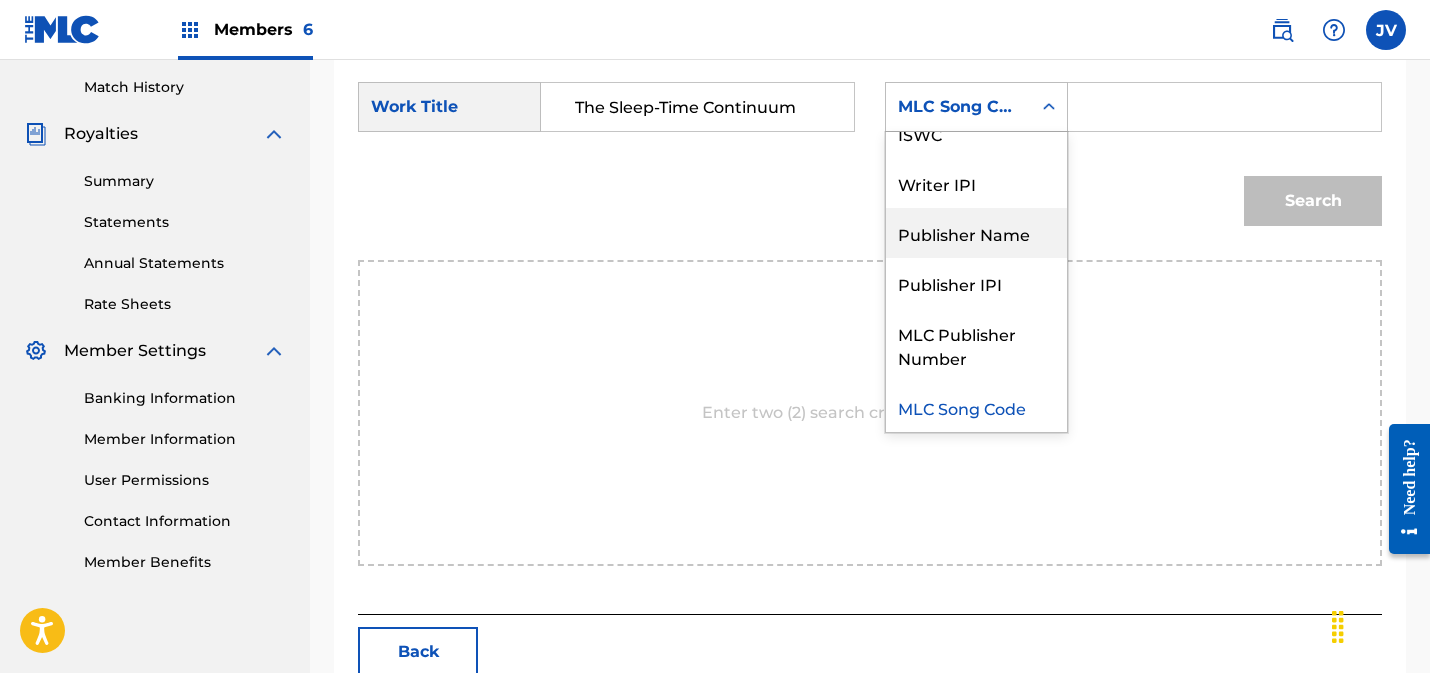 drag, startPoint x: 956, startPoint y: 230, endPoint x: 973, endPoint y: 228, distance: 17.117243 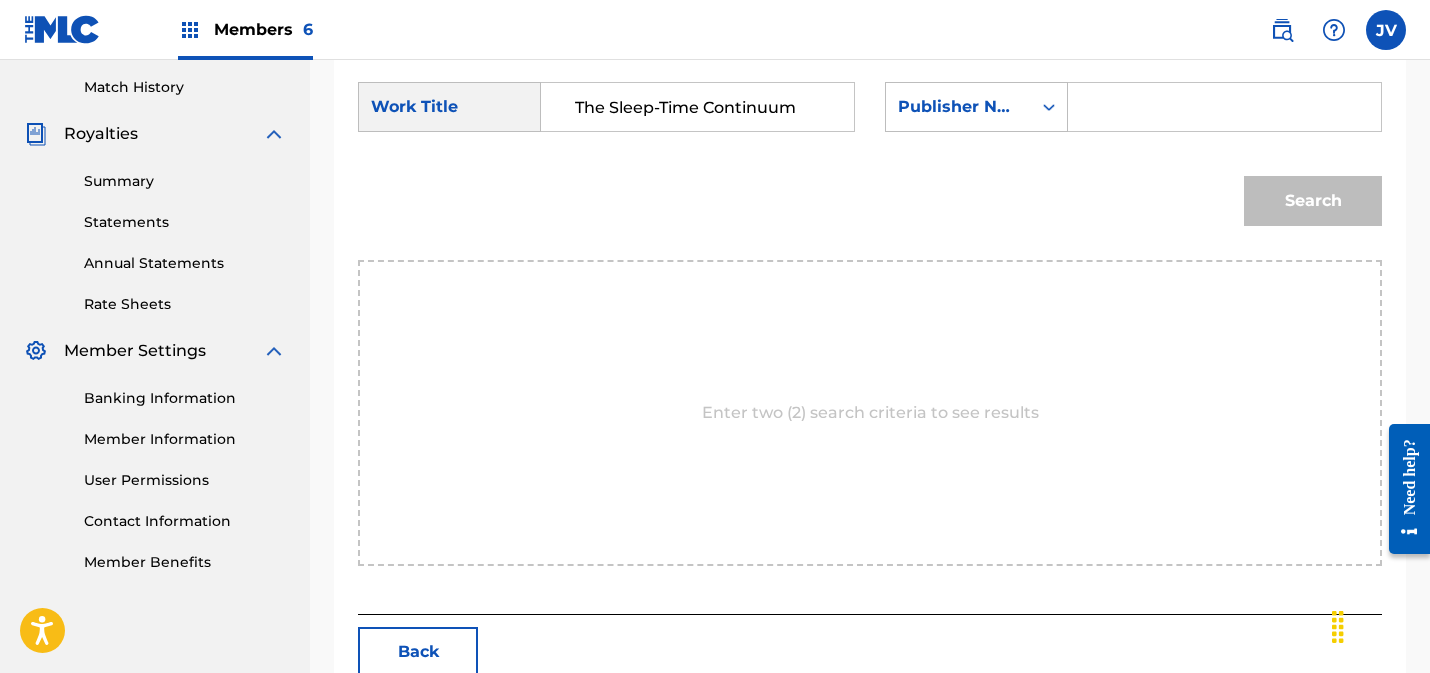 drag, startPoint x: 1105, startPoint y: 113, endPoint x: 1206, endPoint y: 125, distance: 101.71037 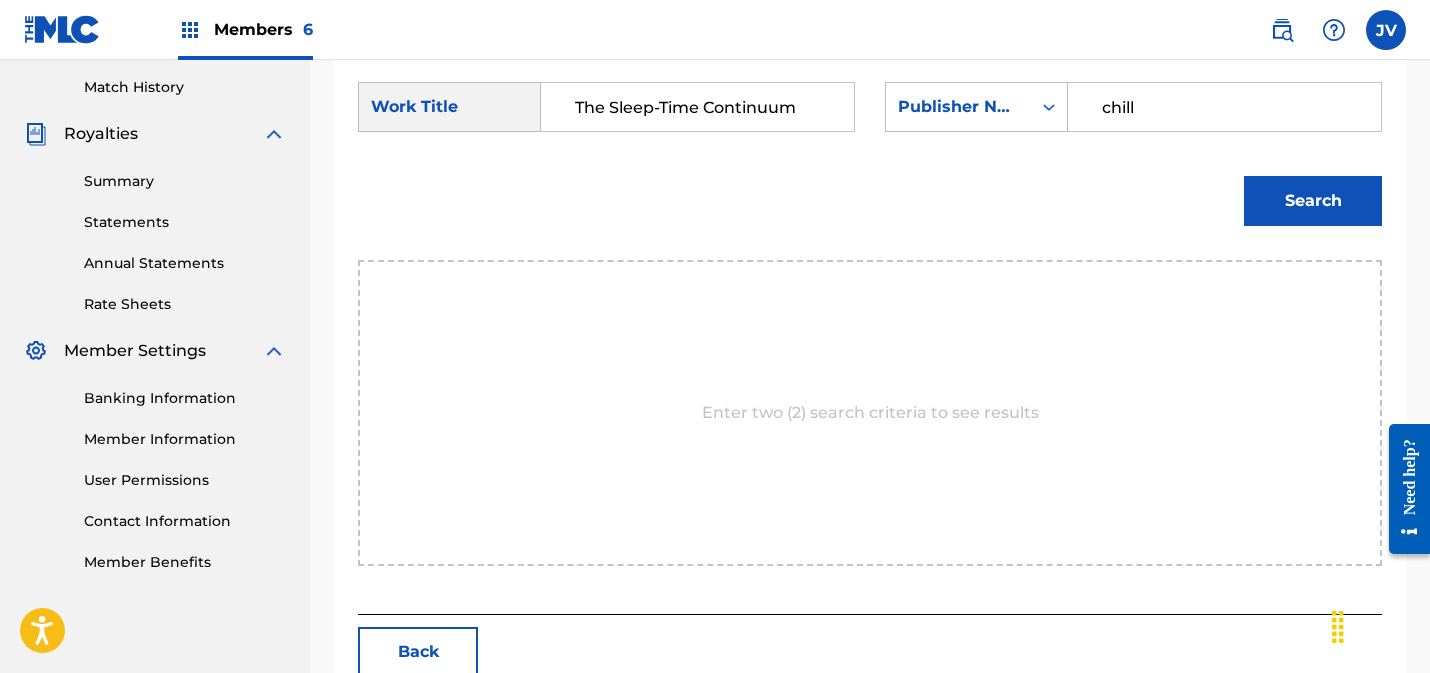 type on "chill" 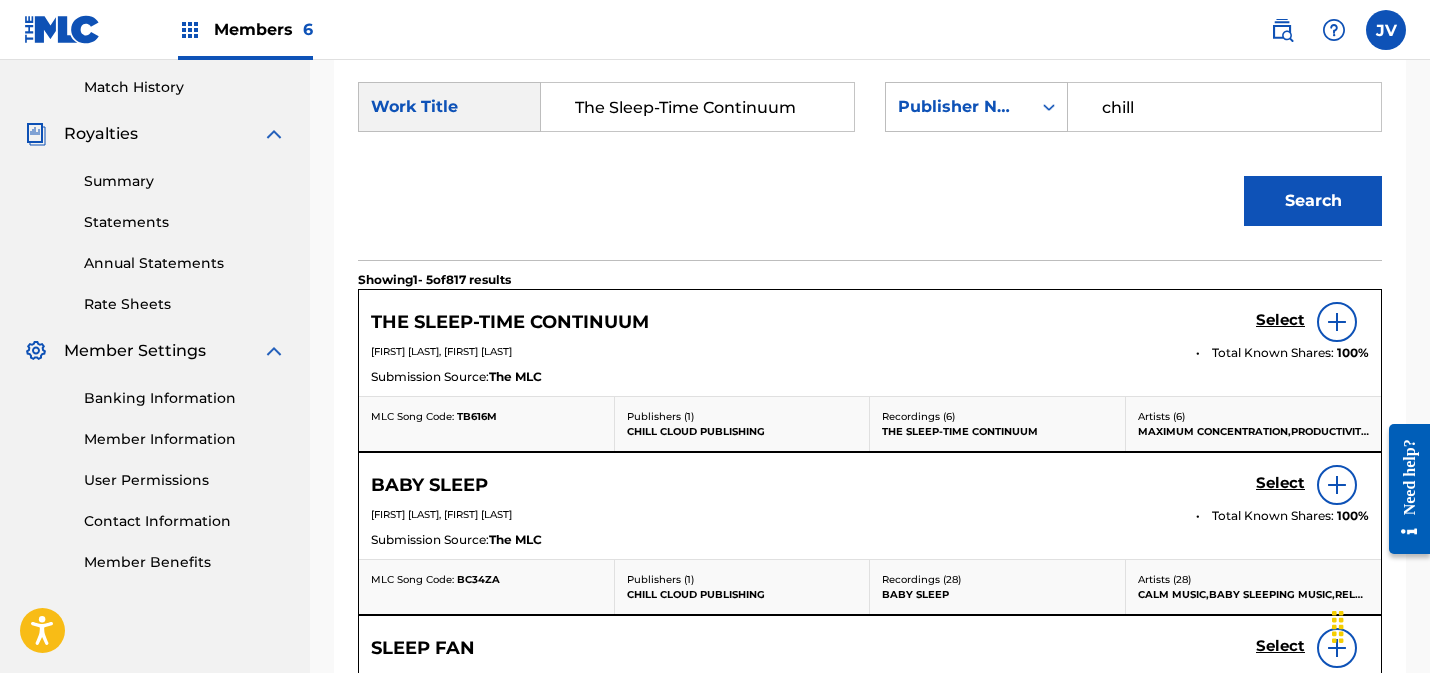 click on "Select" at bounding box center (1280, 320) 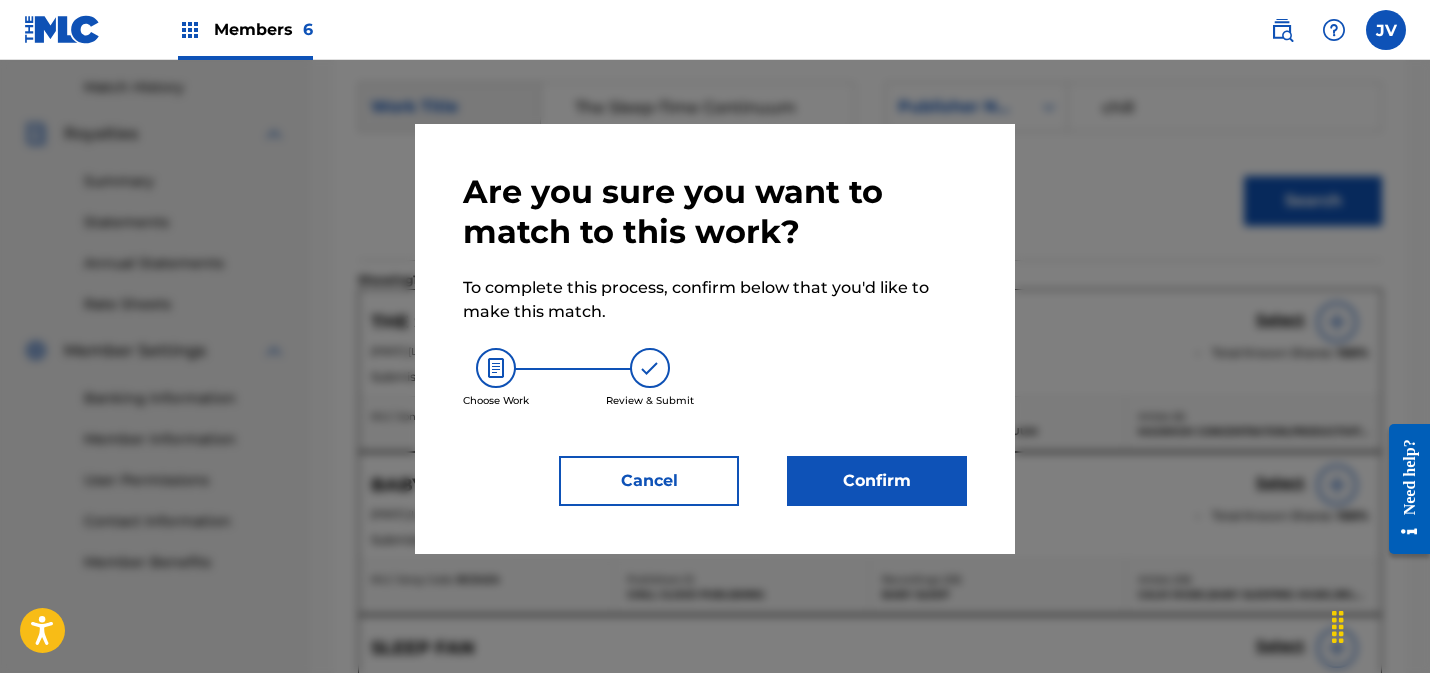 click on "Confirm" at bounding box center [877, 481] 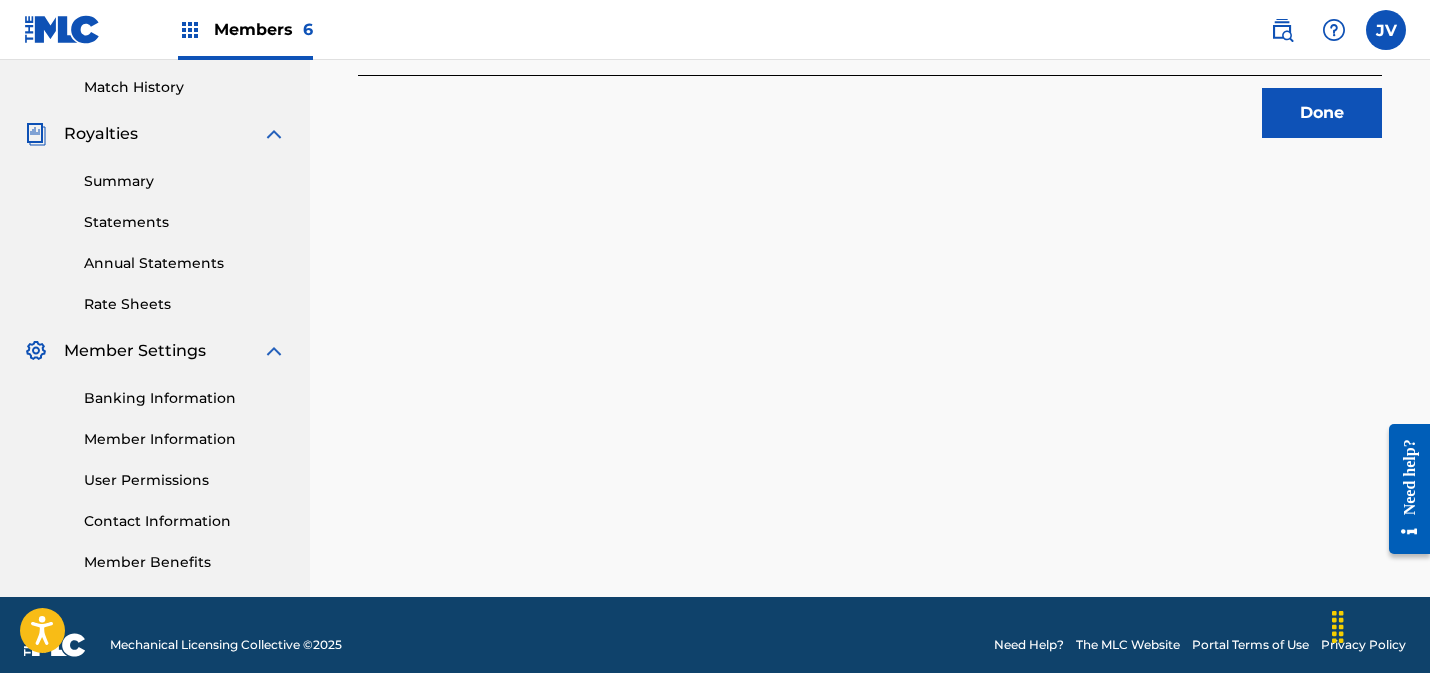 click on "Done" at bounding box center [1322, 113] 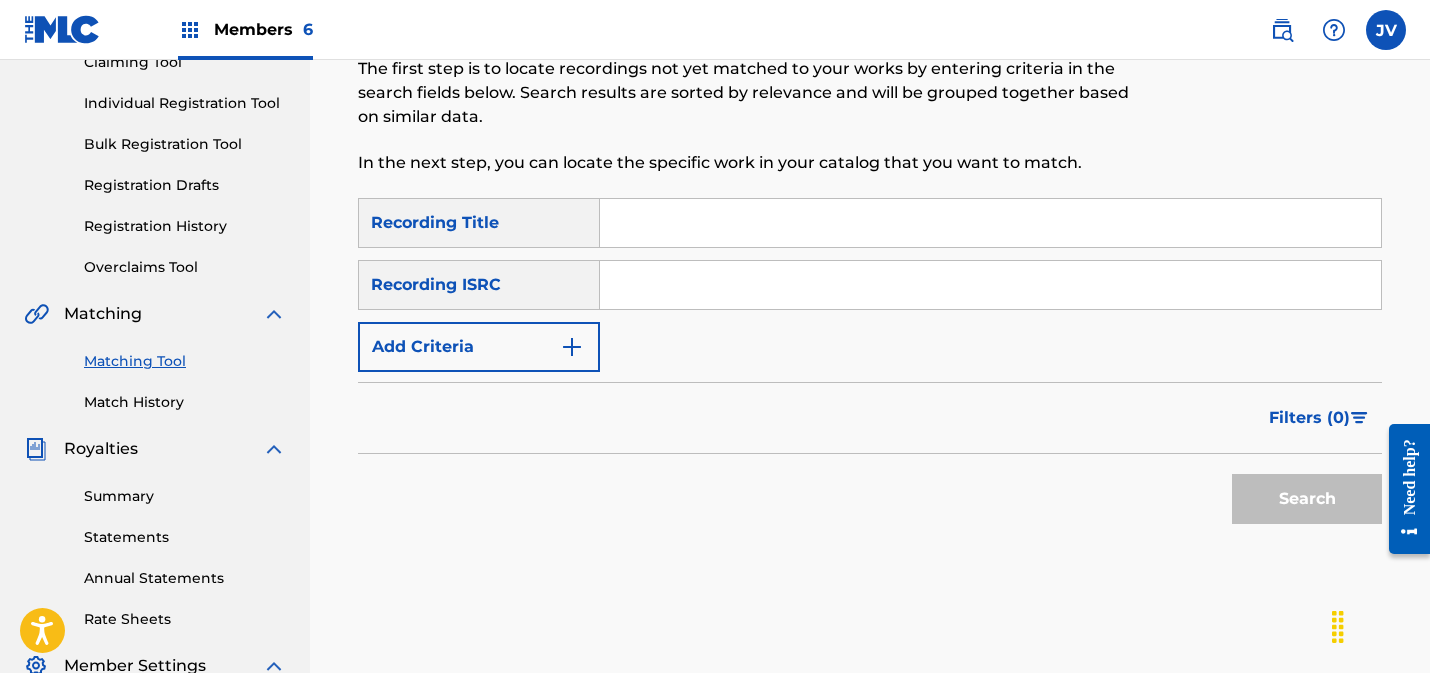 scroll, scrollTop: 183, scrollLeft: 0, axis: vertical 